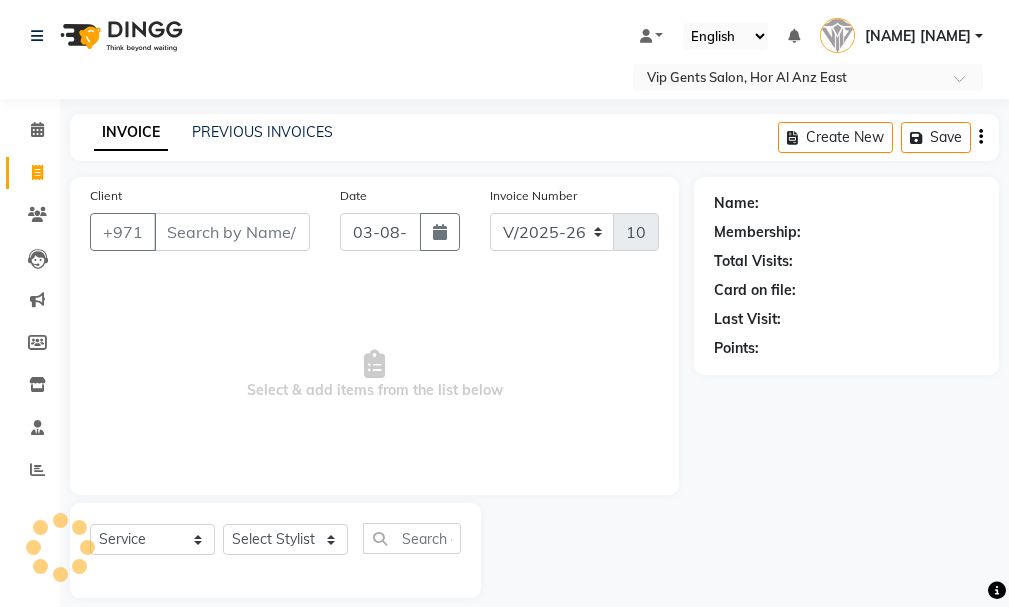 select on "8415" 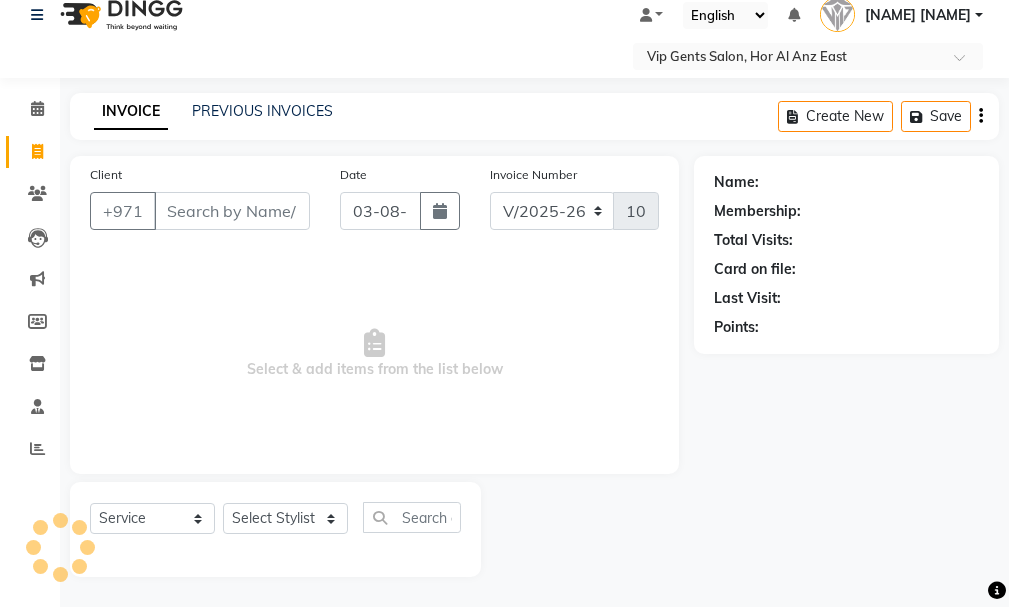 scroll, scrollTop: 0, scrollLeft: 0, axis: both 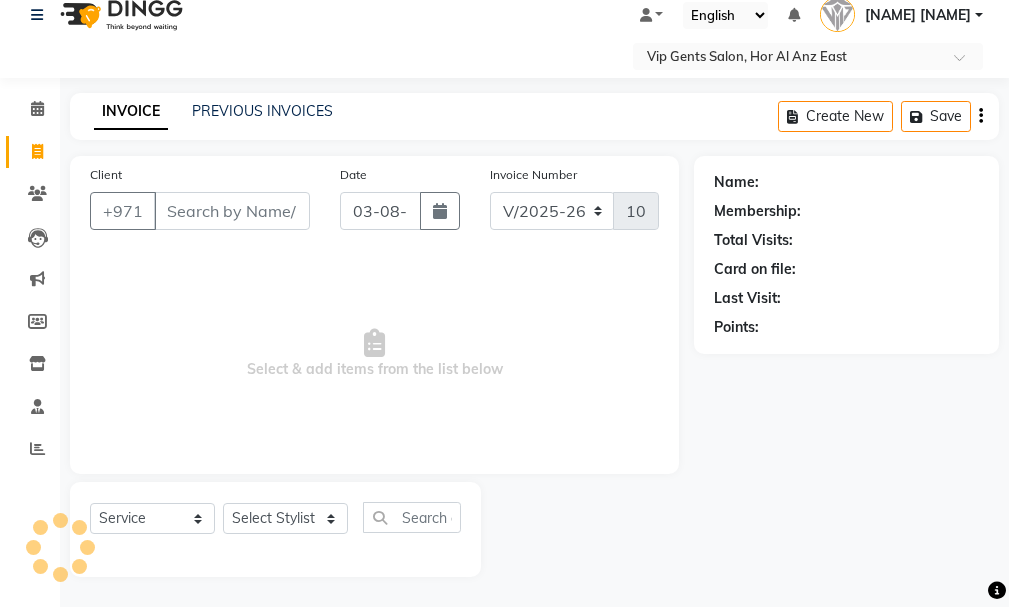 click on "Client" at bounding box center [232, 211] 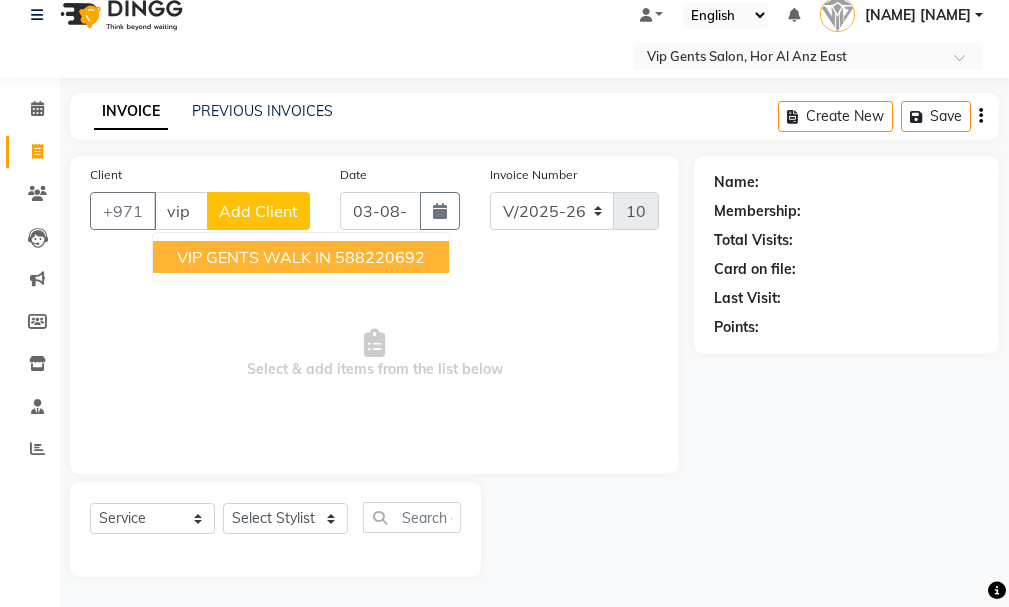 click on "VIP GENTS WALK IN  [PHONE]" at bounding box center [301, 257] 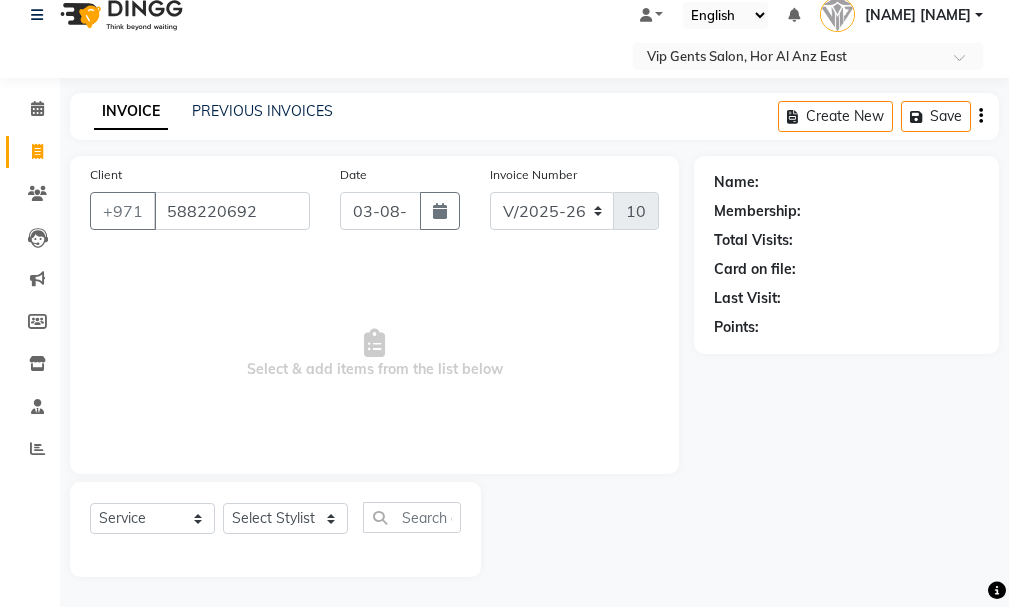 type on "588220692" 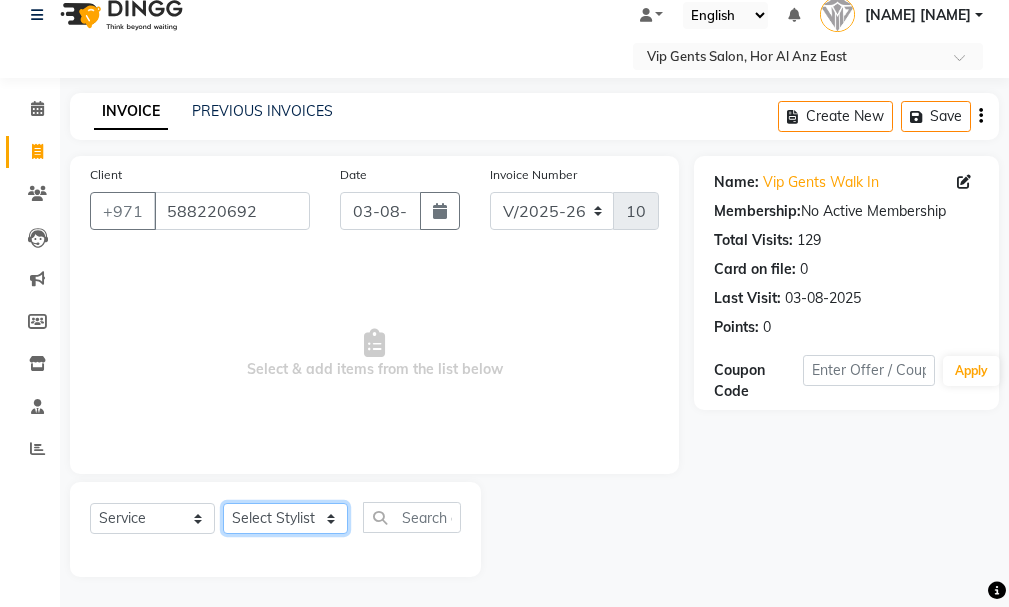 click on "Select Stylist [NAME] [NAME] [NAME] [NAME] [NAME] [NAME] [NAME] [NAME] [NAME] [NAME] [NAME] [NAME] [NAME] [NAME] [NAME] [NAME] [NAME] [NAME] [NAME] [NAME] [NAME]." 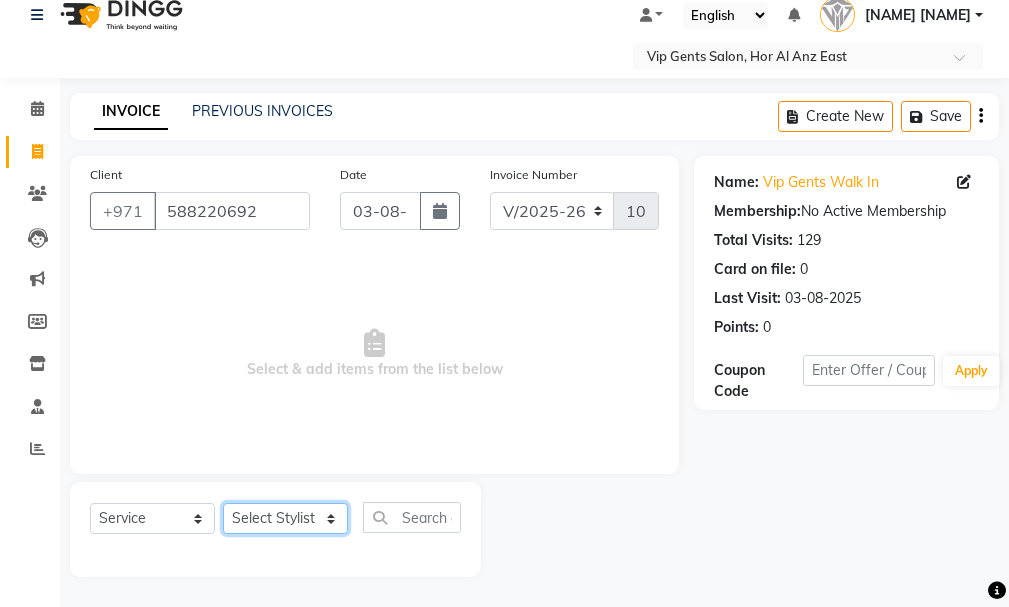 select on "81364" 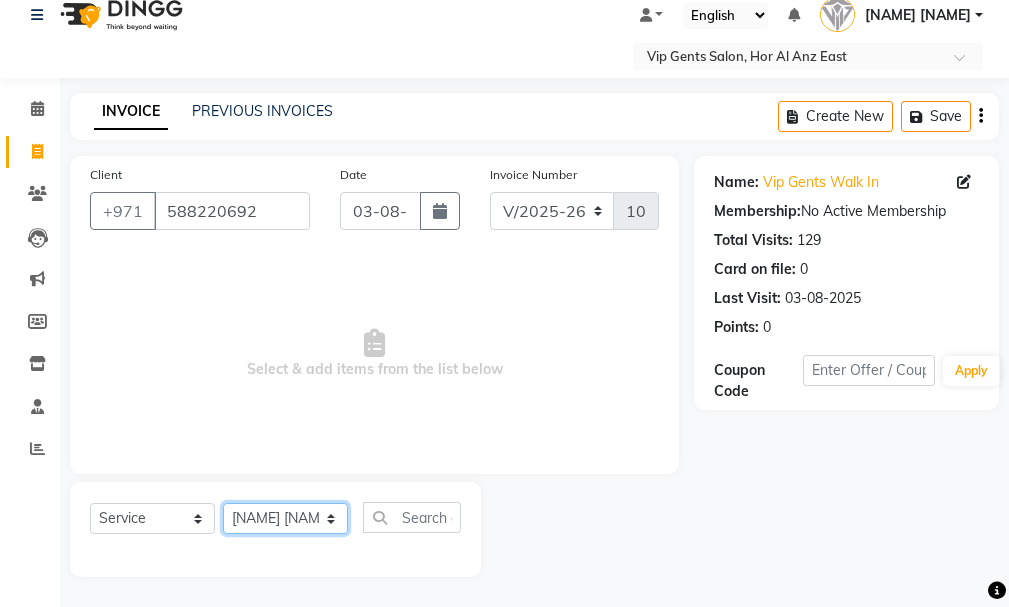 click on "Select Stylist [NAME] [NAME] [NAME] [NAME] [NAME] [NAME] [NAME] [NAME] [NAME] [NAME] [NAME] [NAME] [NAME] [NAME] [NAME] [NAME] [NAME] [NAME] [NAME] [NAME] [NAME]." 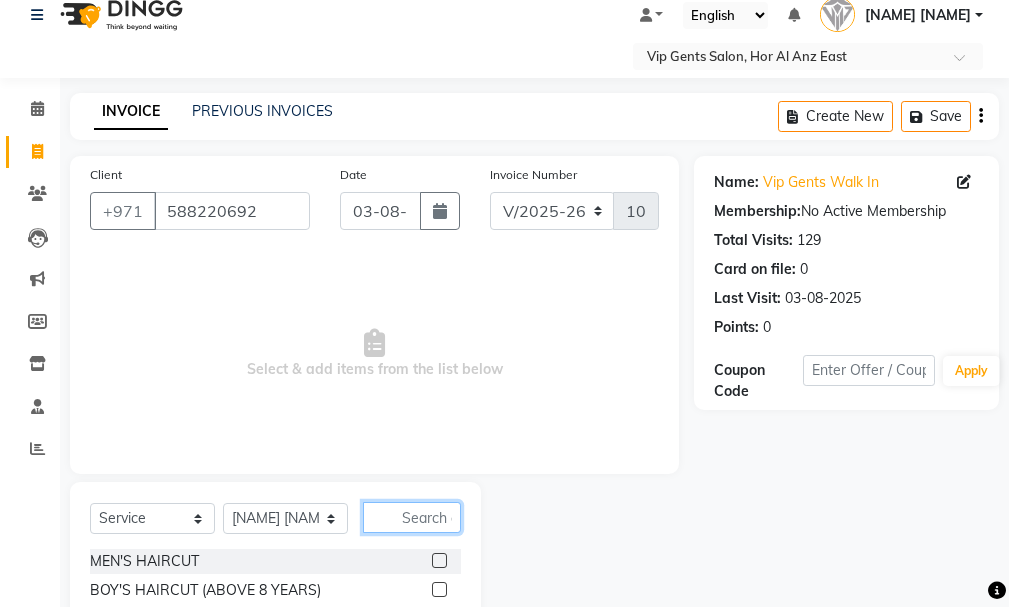 click 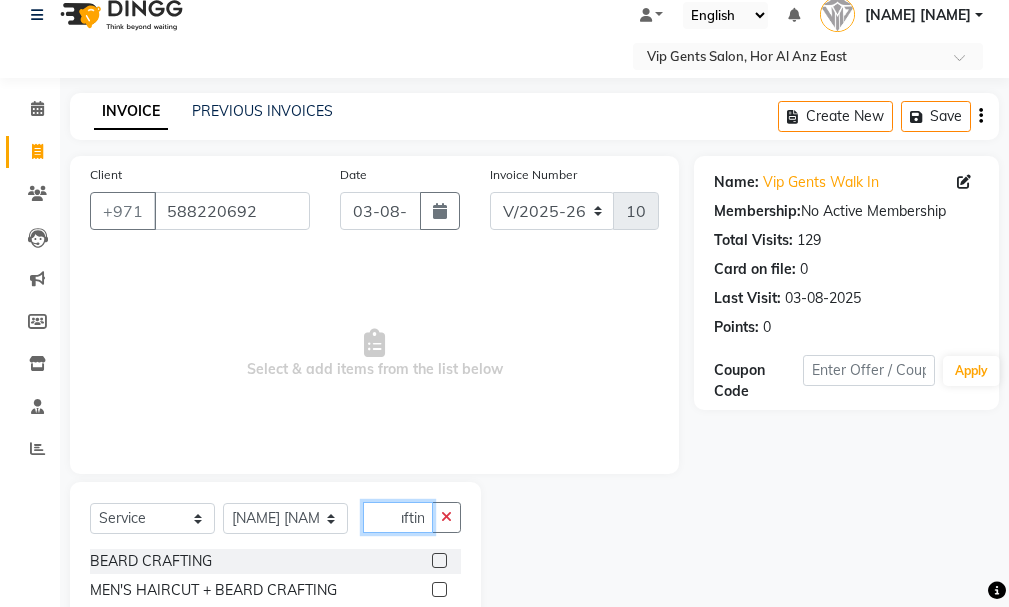 scroll, scrollTop: 0, scrollLeft: 26, axis: horizontal 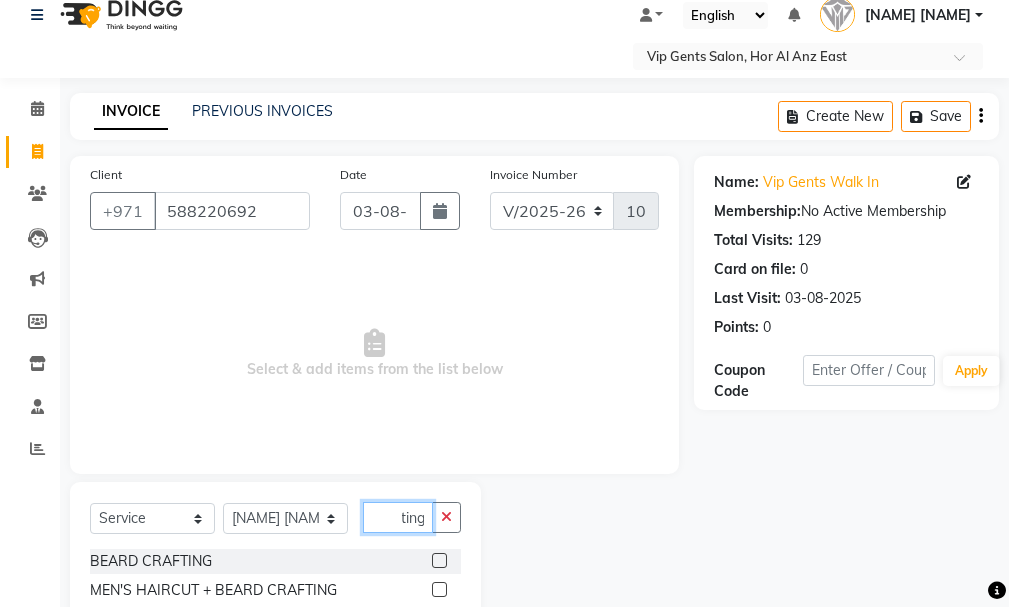 type on "crafting" 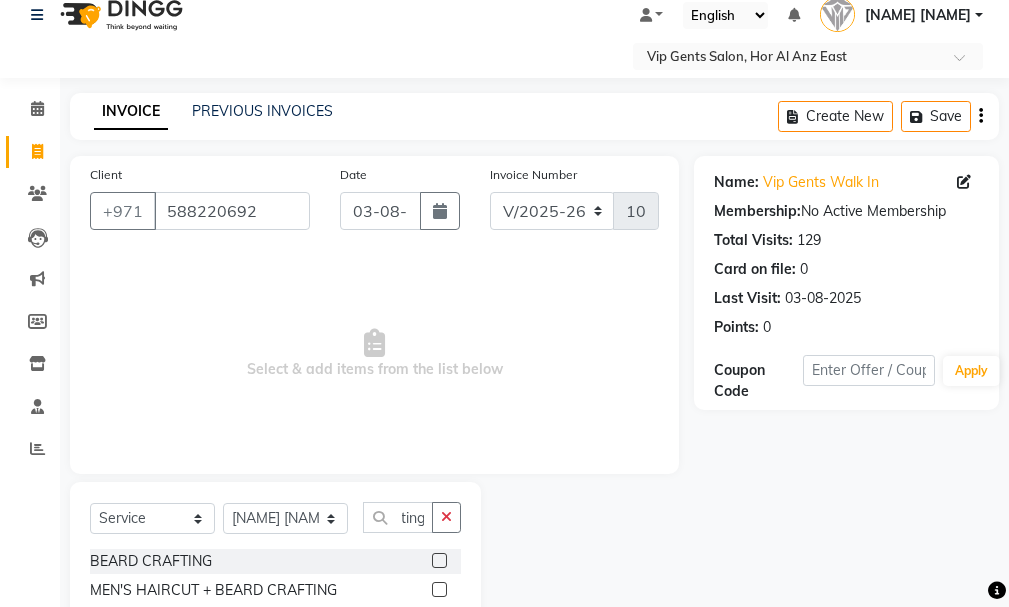 scroll, scrollTop: 0, scrollLeft: 0, axis: both 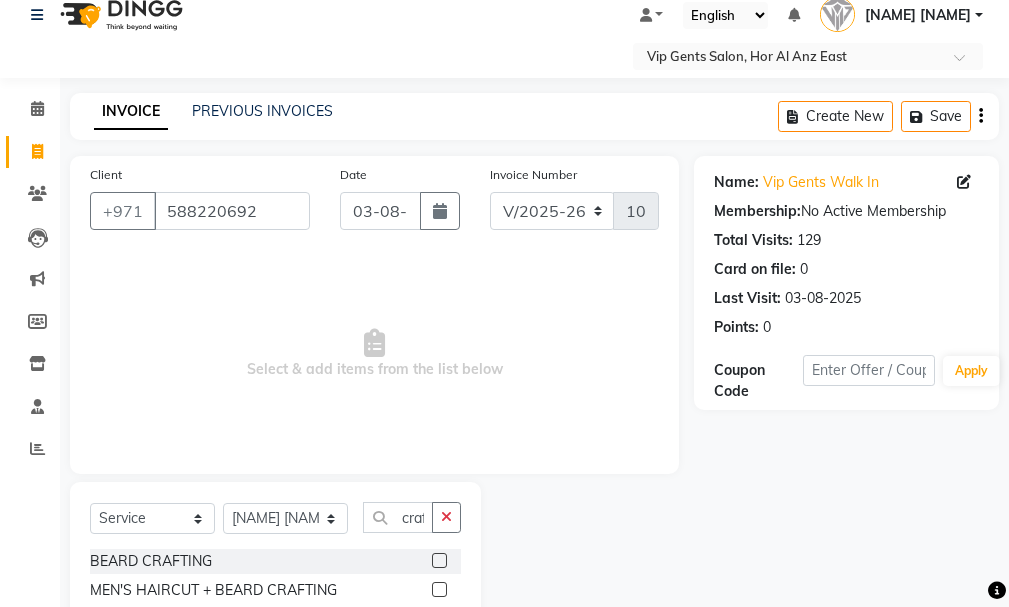 drag, startPoint x: 1008, startPoint y: 498, endPoint x: 1007, endPoint y: 628, distance: 130.00385 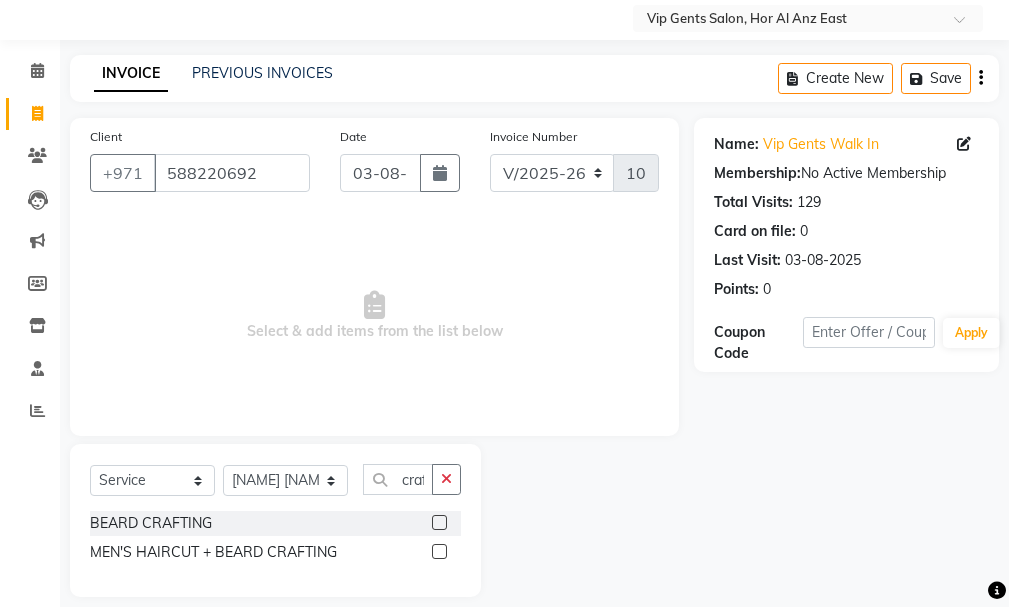scroll, scrollTop: 79, scrollLeft: 0, axis: vertical 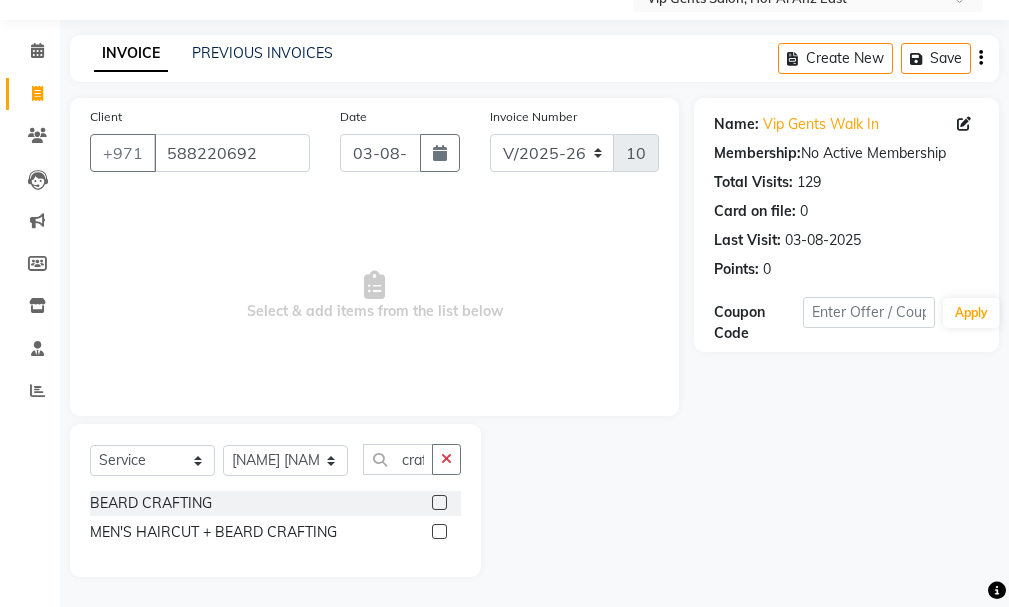 click 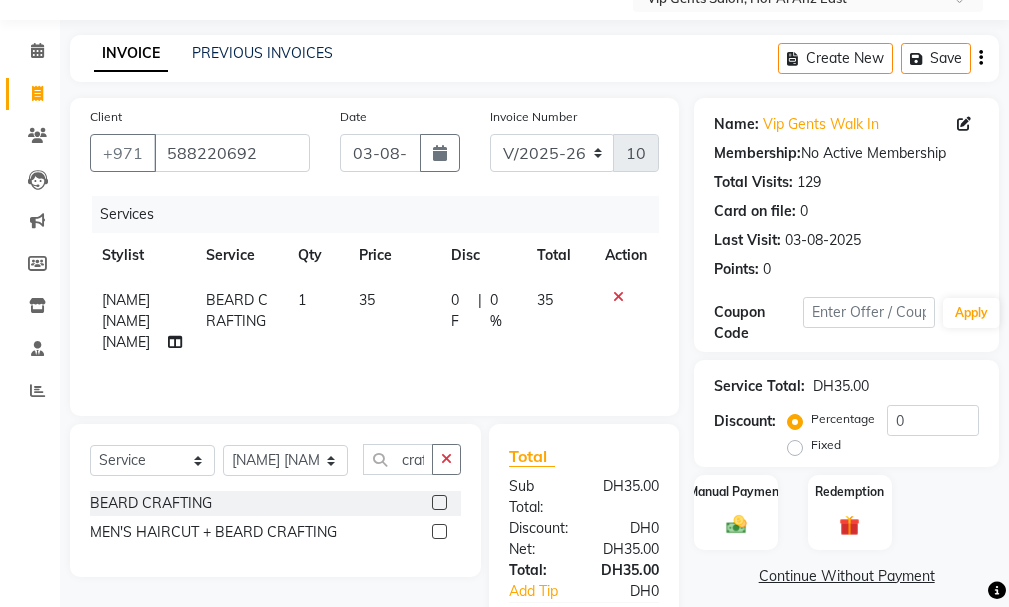 click on "Client +[PHONE] Date [DATE] Invoice Number V/2025 V/2025-26 1086 Services Stylist Service Qty Price Disc Total Action [NAME] [NAME] BEARD CRAFTING 1 35 0 F | 0 % 35 [NAME] [NAME] BEARD CRAFTING 1 35 0 F | 0 % 35 Select  Service  Product  Membership  Package Voucher Prepaid Gift Card  Select Stylist [NAME] [NAME] [NAME] [NAME] [NAME] [NAME] [NAME] [NAME] [NAME] [NAME] [NAME] [NAME] [NAME] [NAME] [NAME] [NAME] [NAME] [NAME] [NAME] [NAME] [NAME]. crafting BEARD CRAFTING  MEN'S HAIRCUT + BEARD CRAFTING  Total Sub Total: DH35.00 Discount: DH0 Net: DH35.00 Total: DH35.00 Add Tip DH0 Payable: DH35.00 Paid: DH0 Balance   : DH35.00" 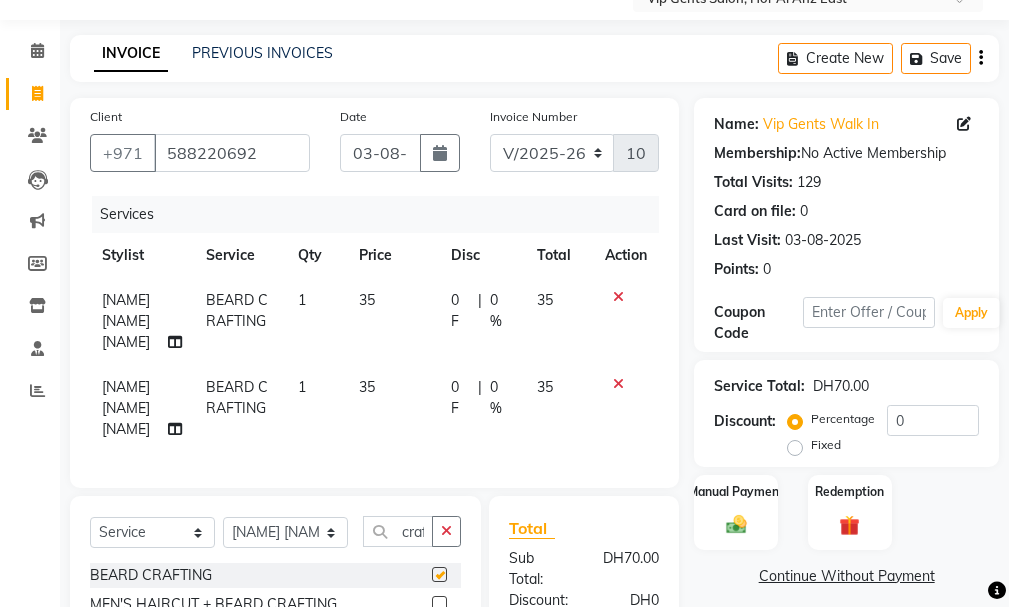 checkbox on "false" 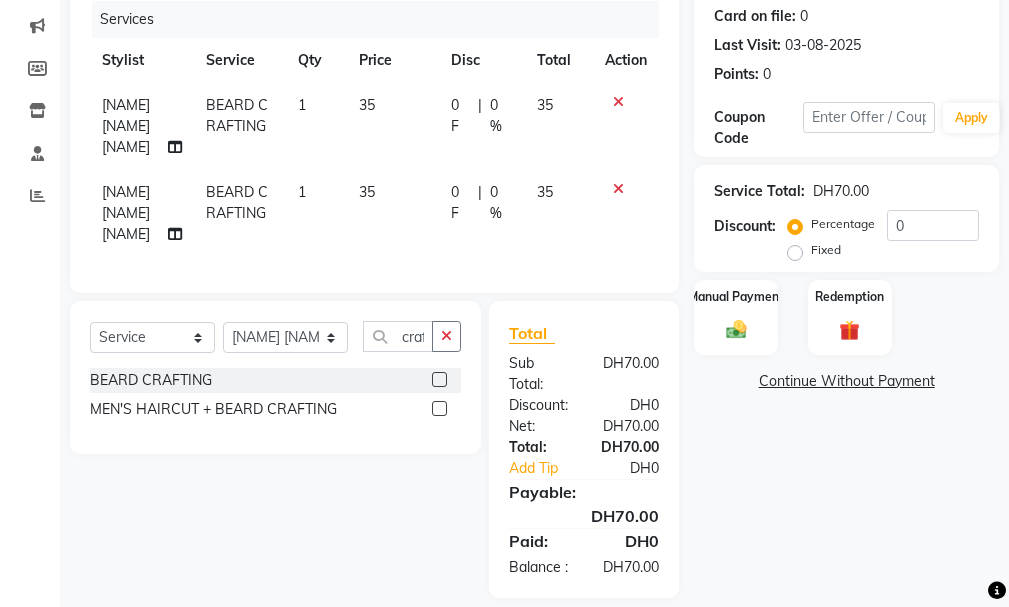 scroll, scrollTop: 289, scrollLeft: 0, axis: vertical 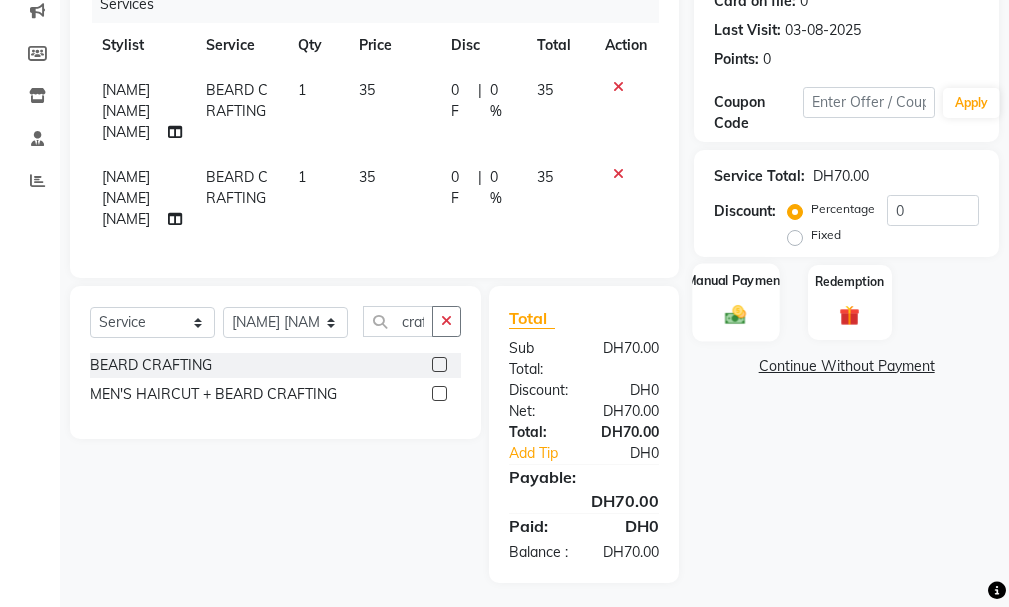 click on "Manual Payment" 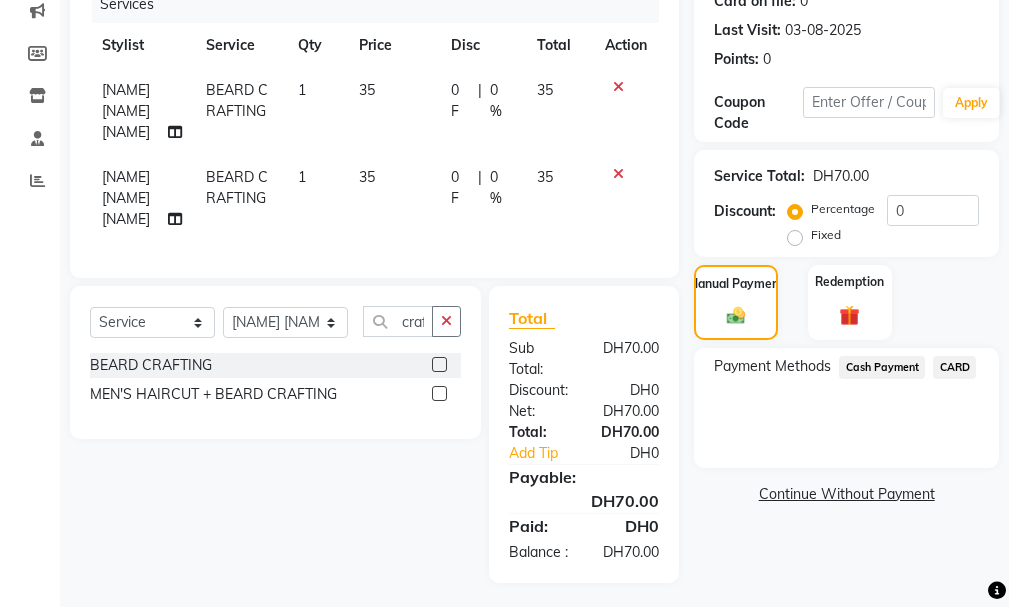click on "CARD" 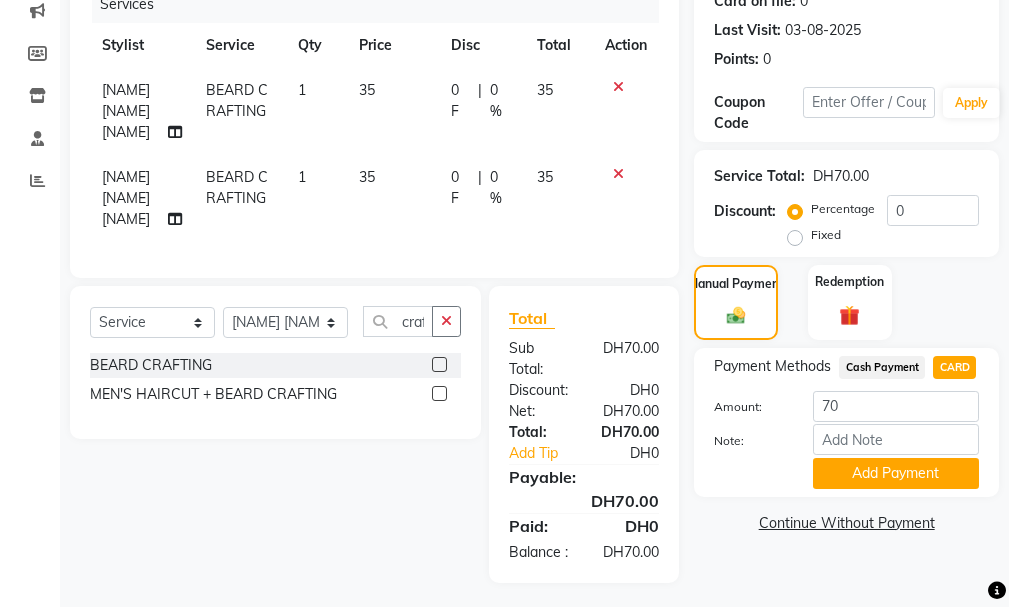 drag, startPoint x: 1002, startPoint y: 601, endPoint x: 1002, endPoint y: 620, distance: 19 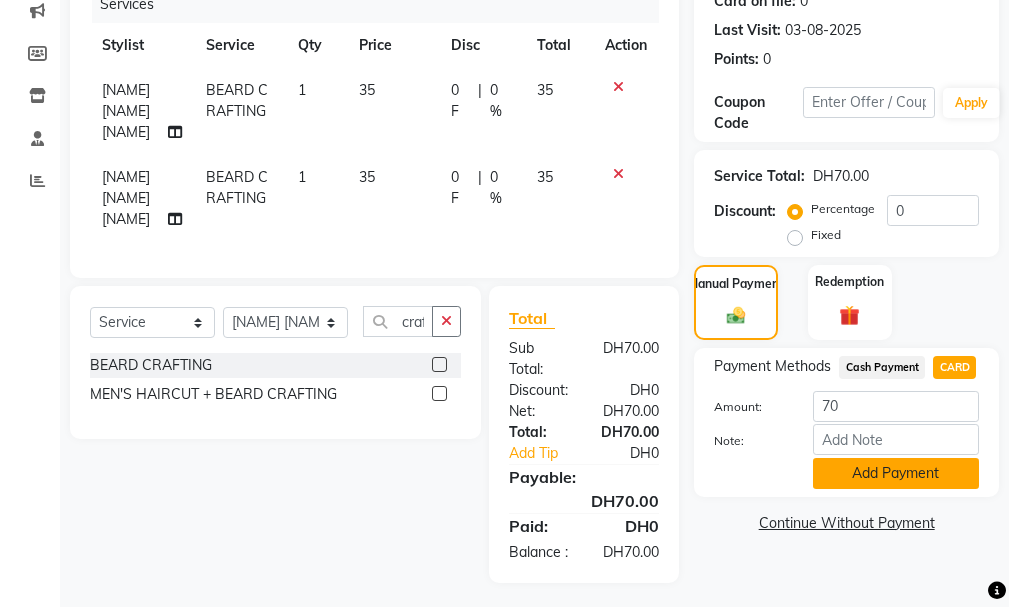 click on "Add Payment" 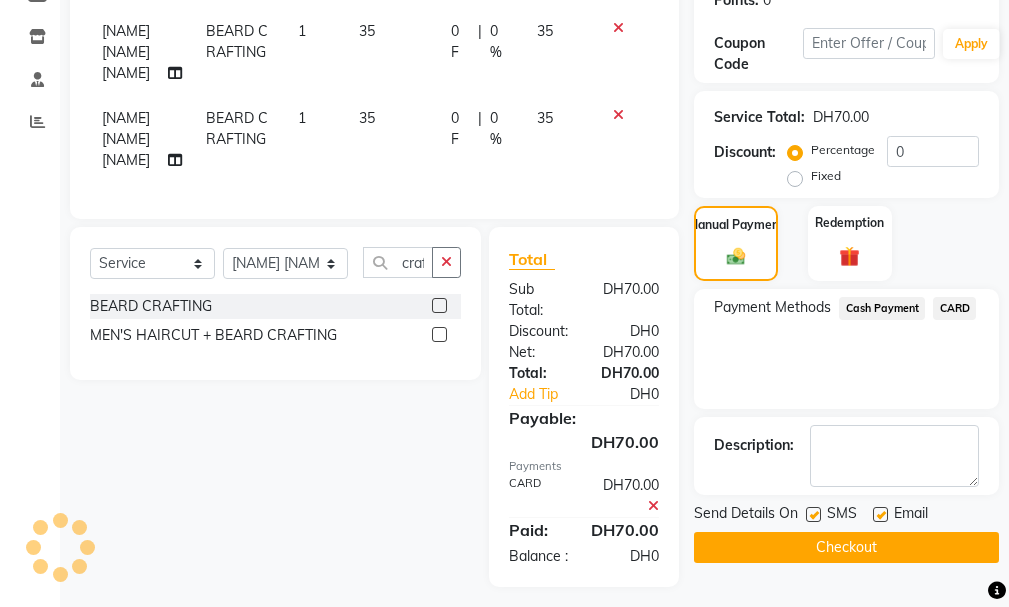 scroll, scrollTop: 352, scrollLeft: 0, axis: vertical 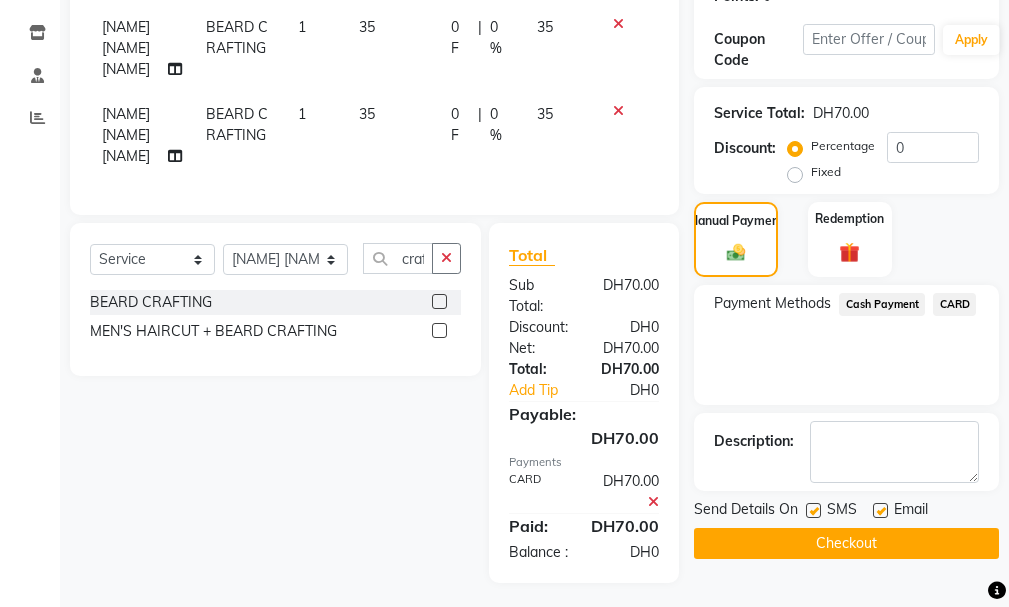 click on "Checkout" 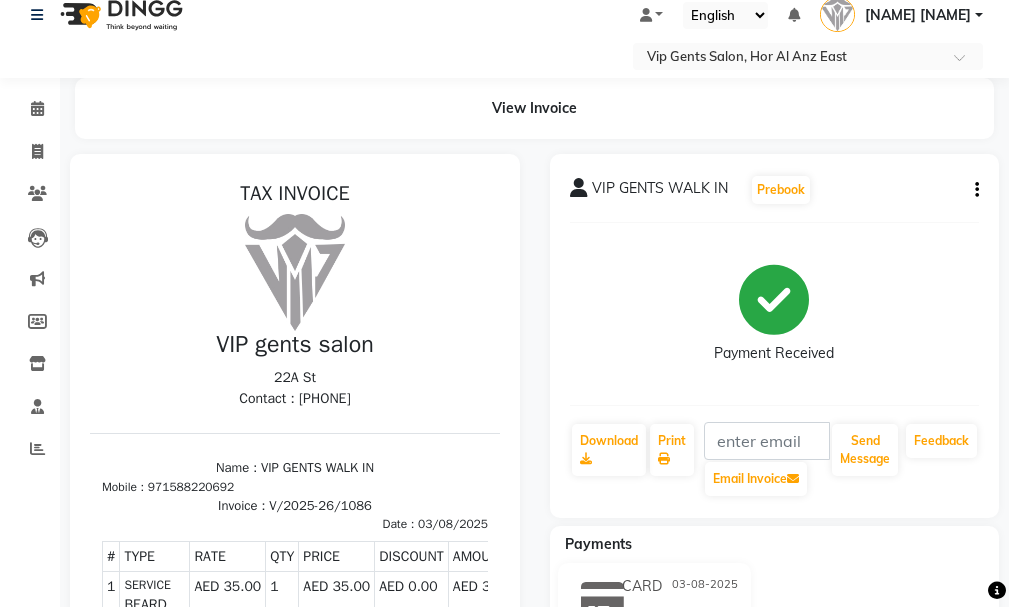 scroll, scrollTop: 0, scrollLeft: 0, axis: both 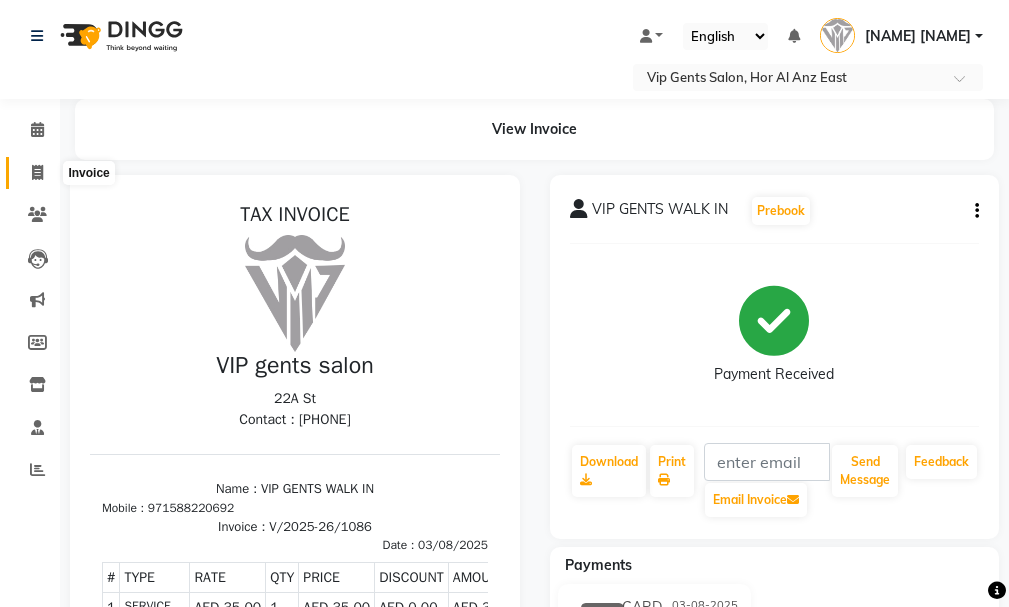 click 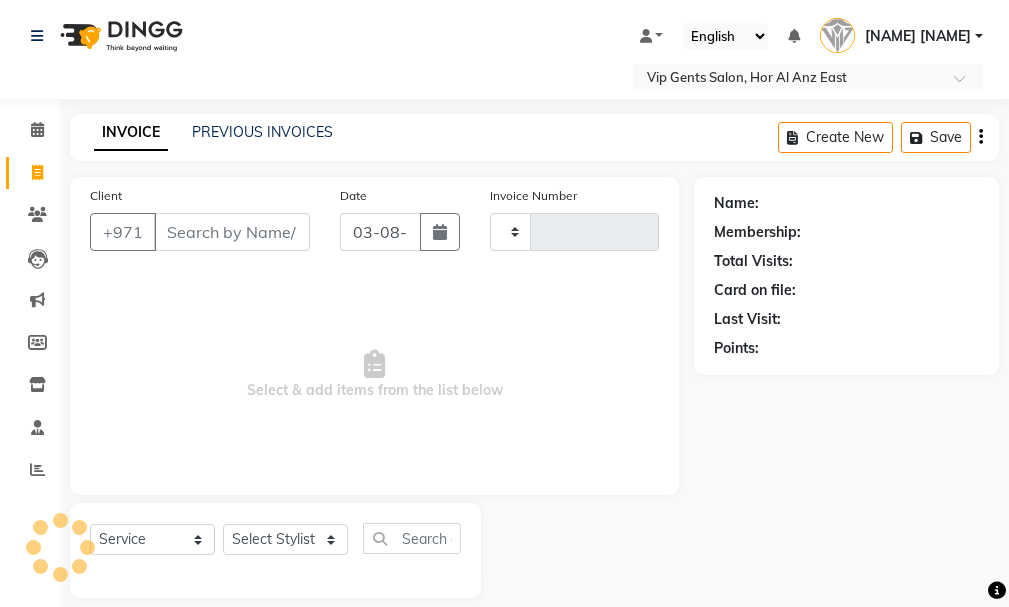 scroll, scrollTop: 21, scrollLeft: 0, axis: vertical 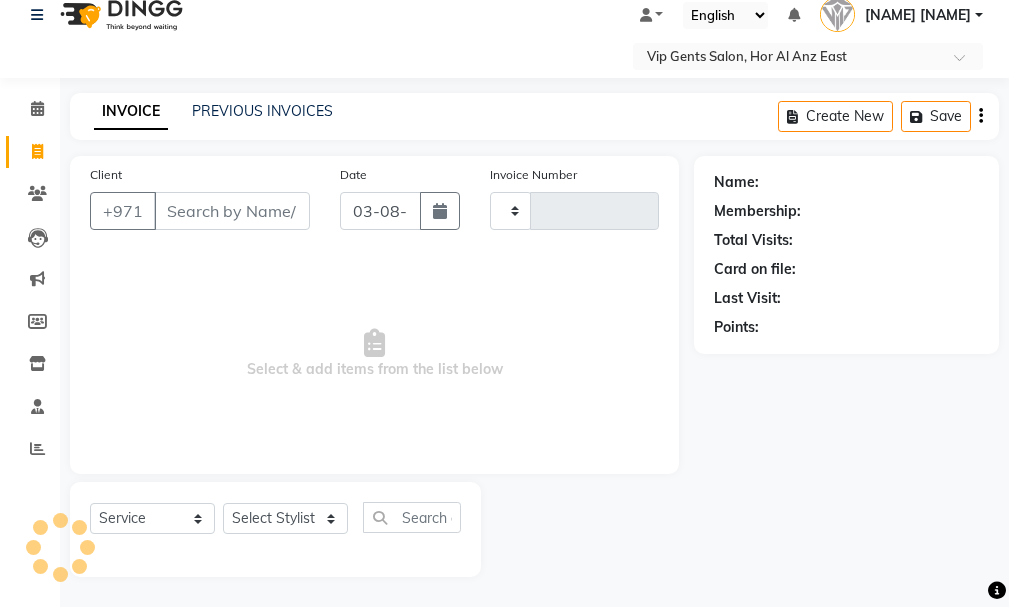 type on "1087" 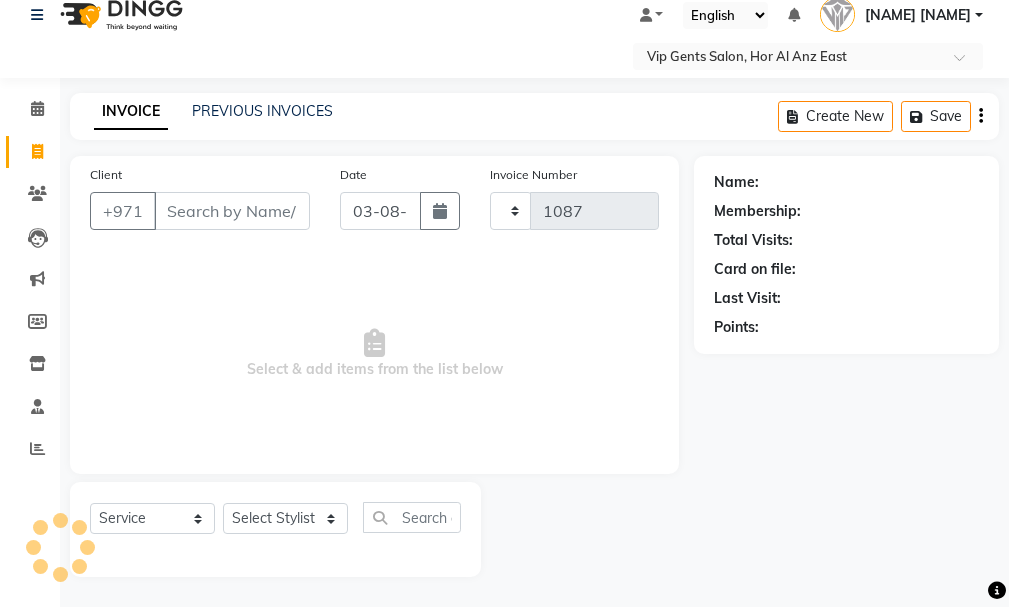 select on "8415" 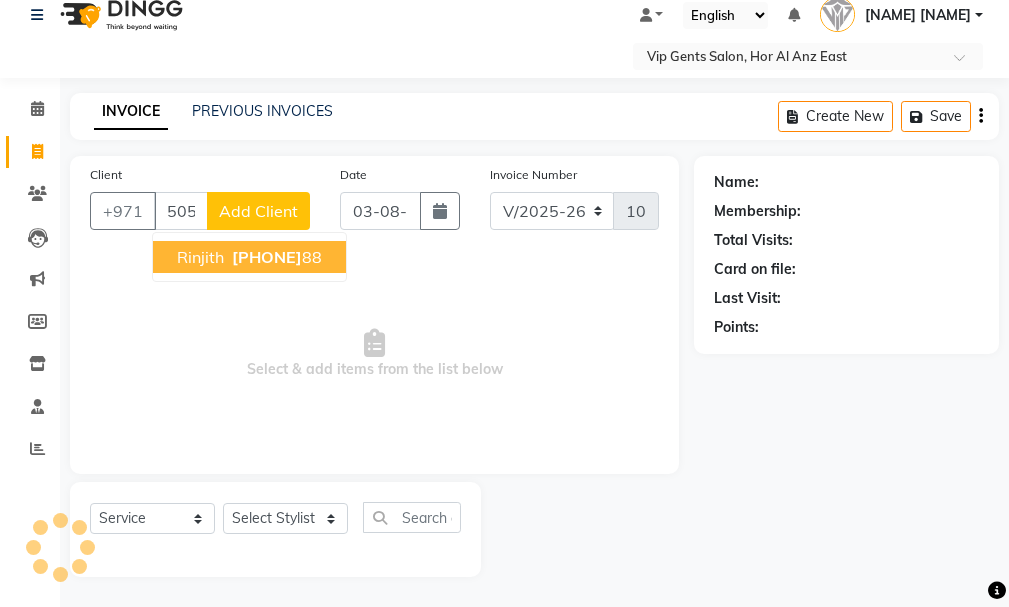 type on "505036588" 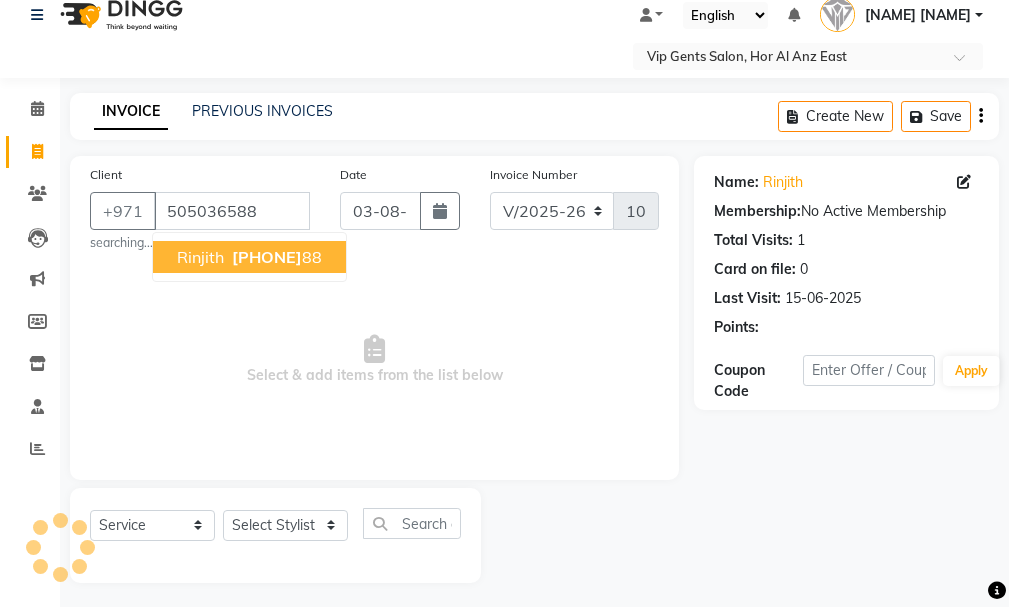 click on "[NAME]   [PHONE]" at bounding box center (249, 257) 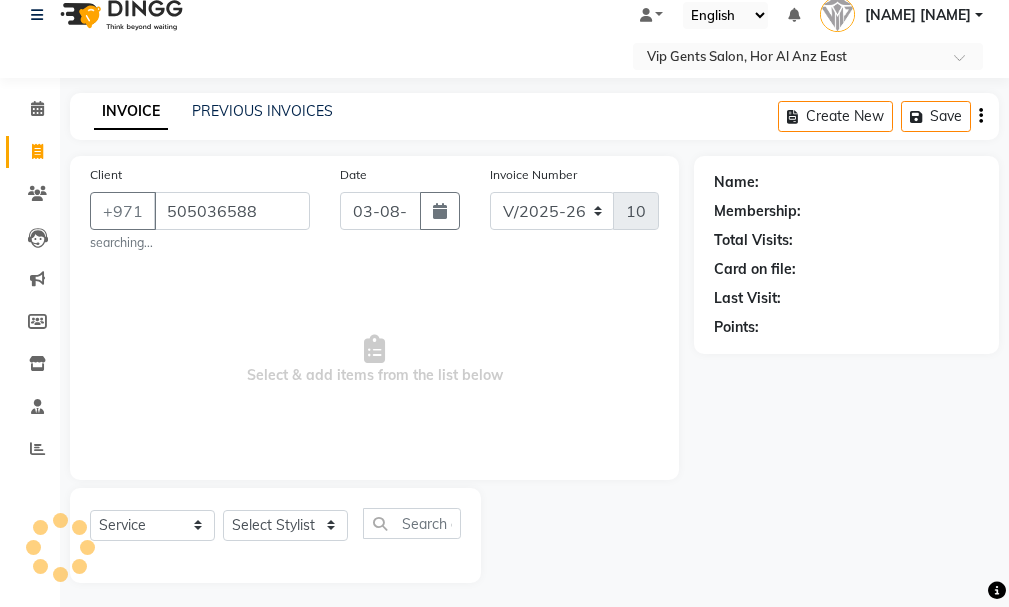 scroll, scrollTop: 27, scrollLeft: 0, axis: vertical 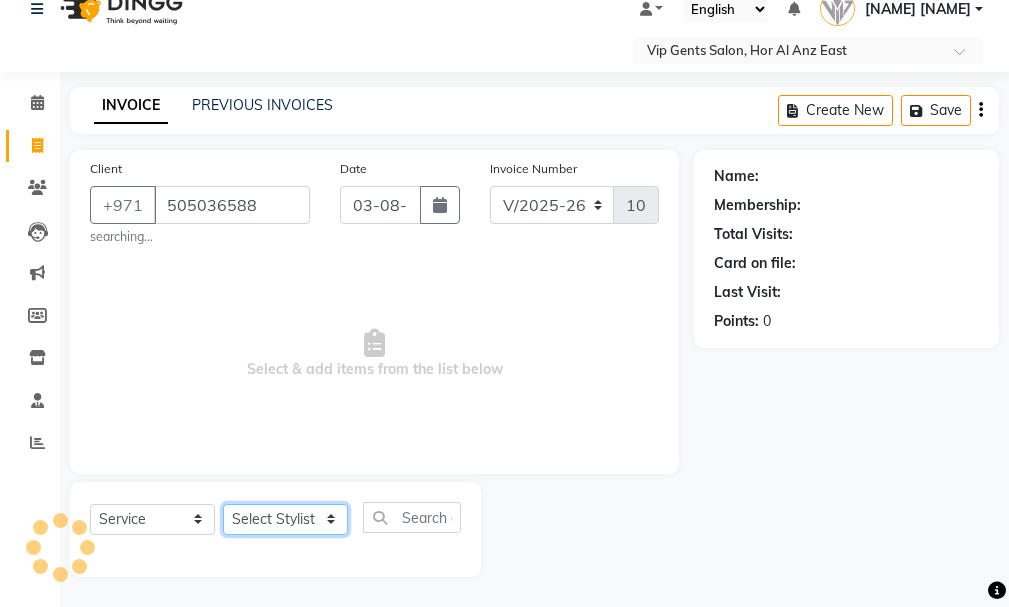click on "Select Stylist [NAME] [NAME] [NAME] [NAME] [NAME] [NAME] [NAME] [NAME] [NAME] [NAME] [NAME] [NAME] [NAME] [NAME] [NAME] [NAME] [NAME] [NAME] [NAME] [NAME] [NAME]." 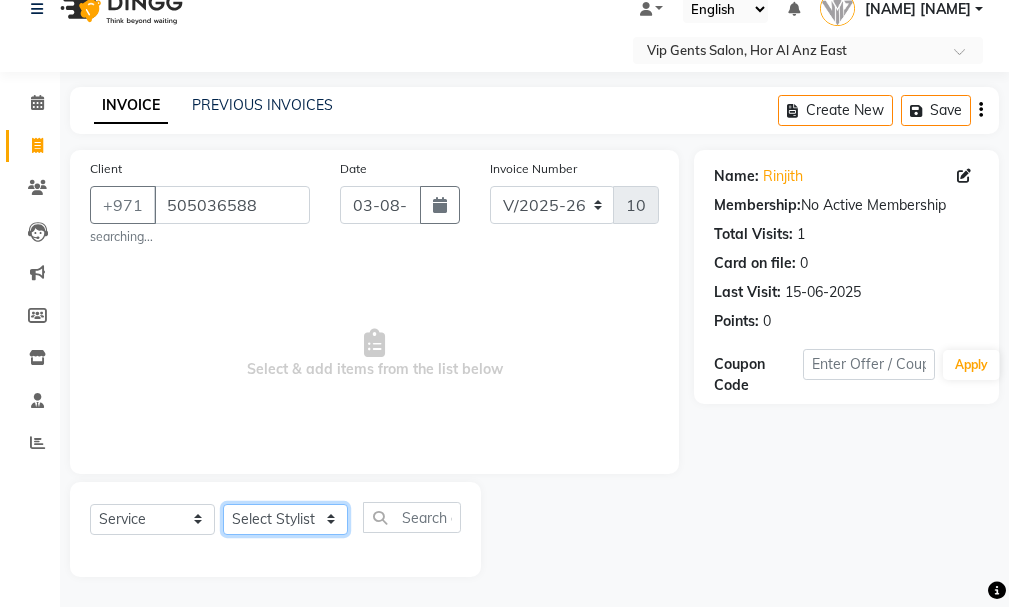 select on "81363" 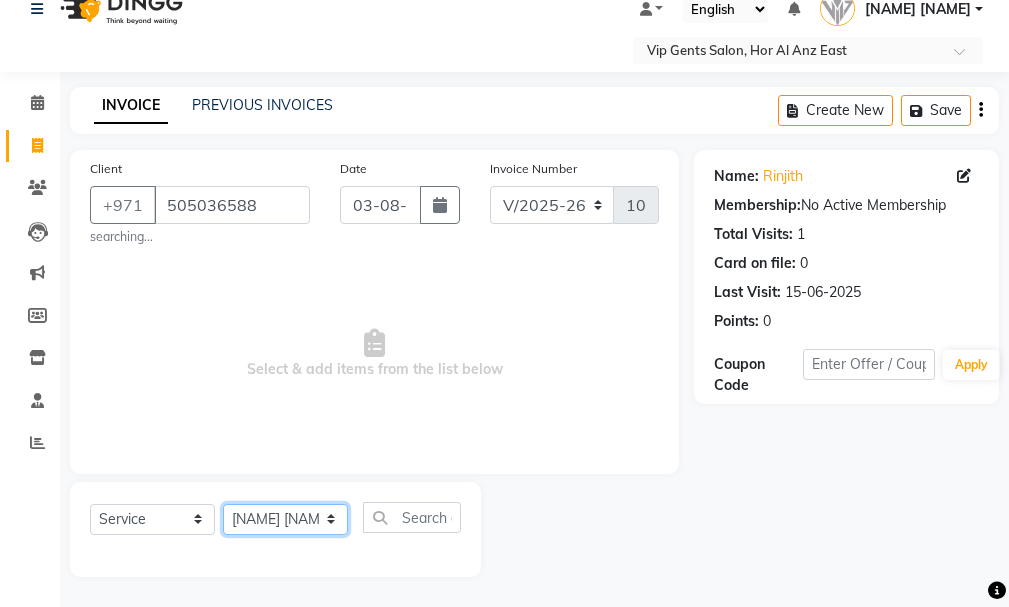 click on "Select Stylist [NAME] [NAME] [NAME] [NAME] [NAME] [NAME] [NAME] [NAME] [NAME] [NAME] [NAME] [NAME] [NAME] [NAME] [NAME] [NAME] [NAME] [NAME] [NAME] [NAME] [NAME]." 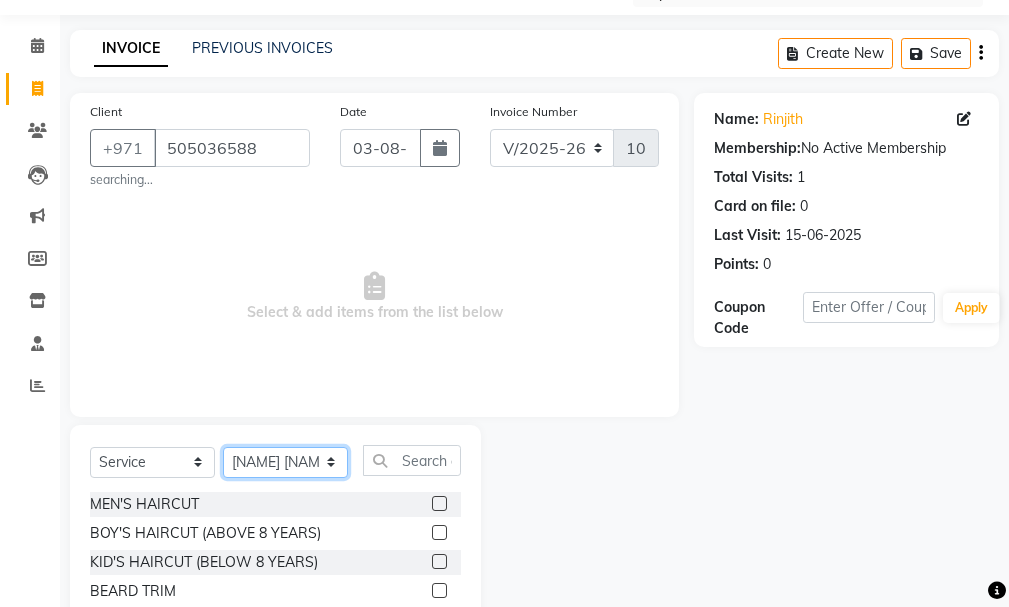 scroll, scrollTop: 227, scrollLeft: 0, axis: vertical 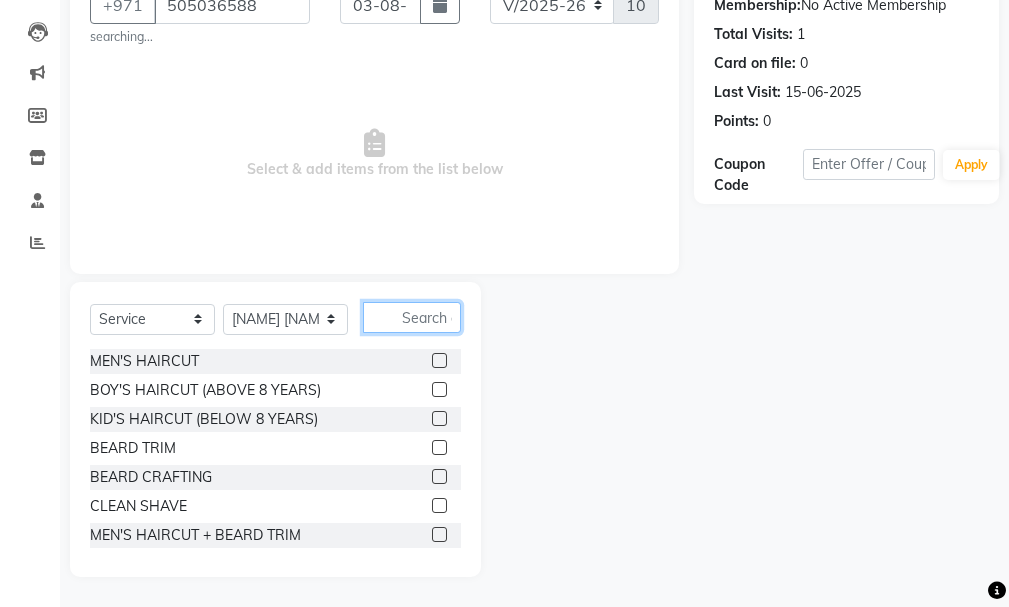 click 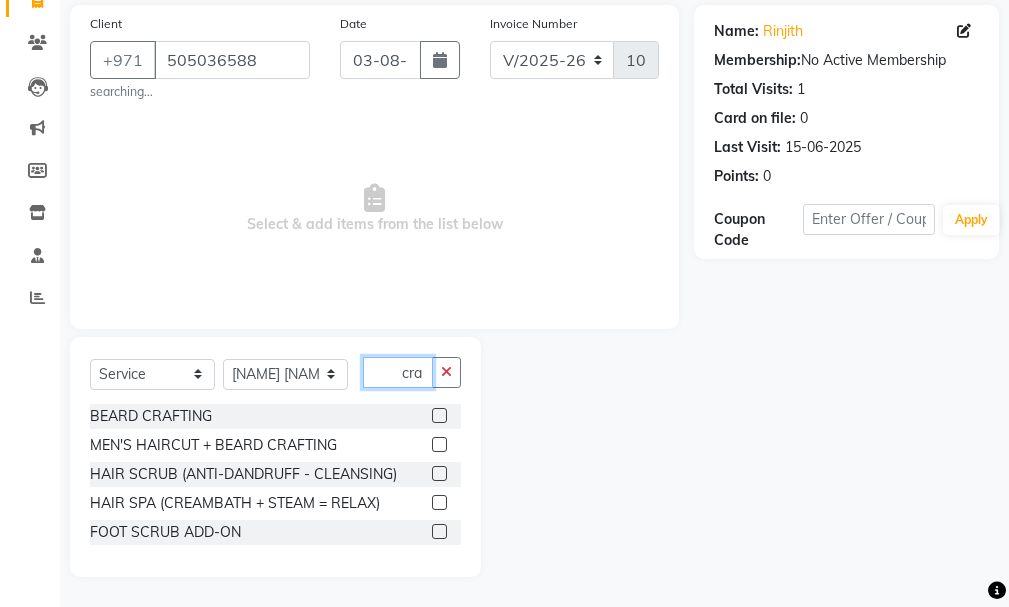 scroll, scrollTop: 172, scrollLeft: 0, axis: vertical 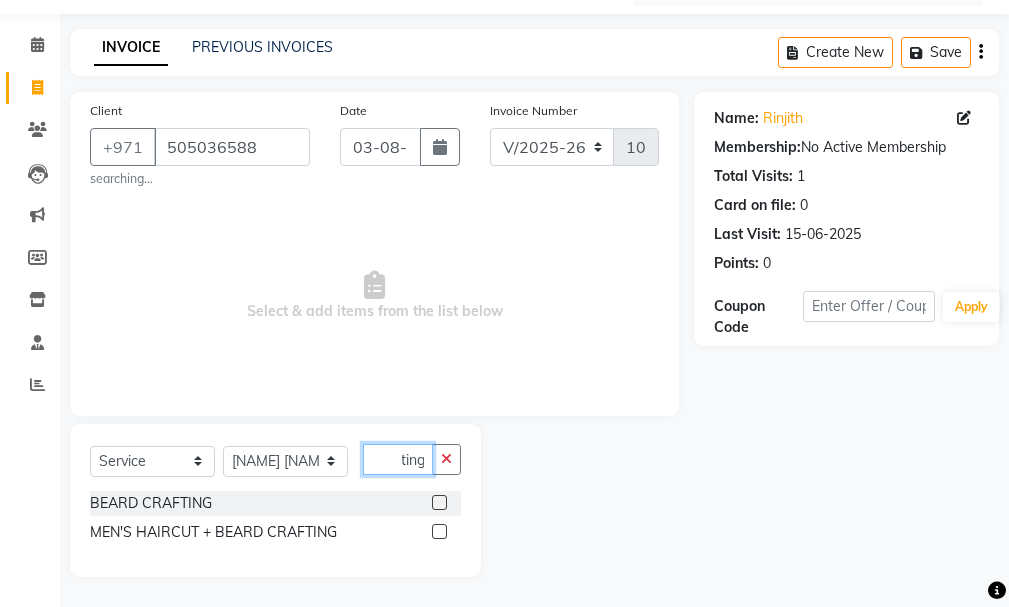type on "crafting" 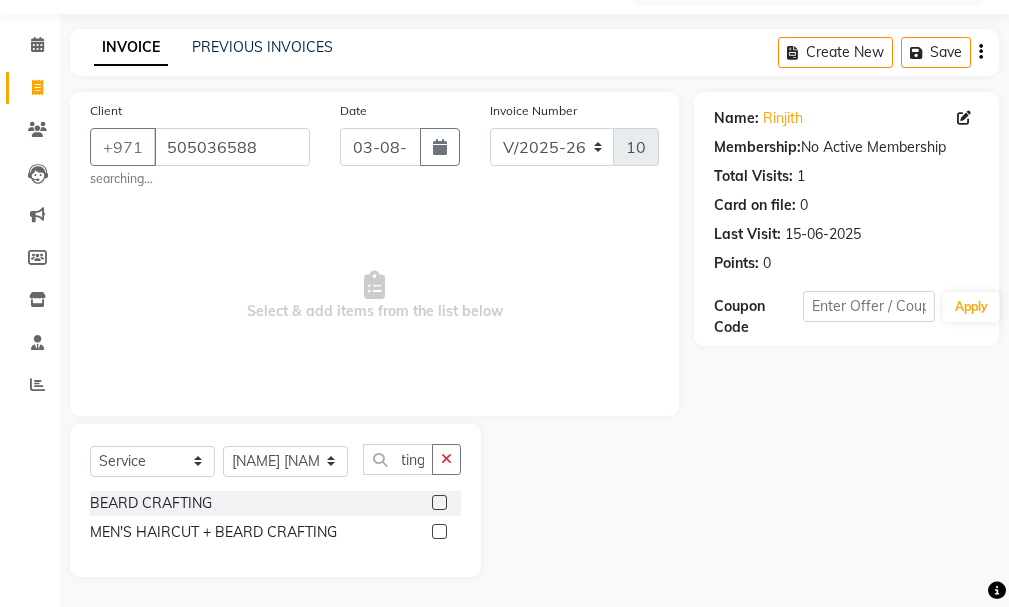 click 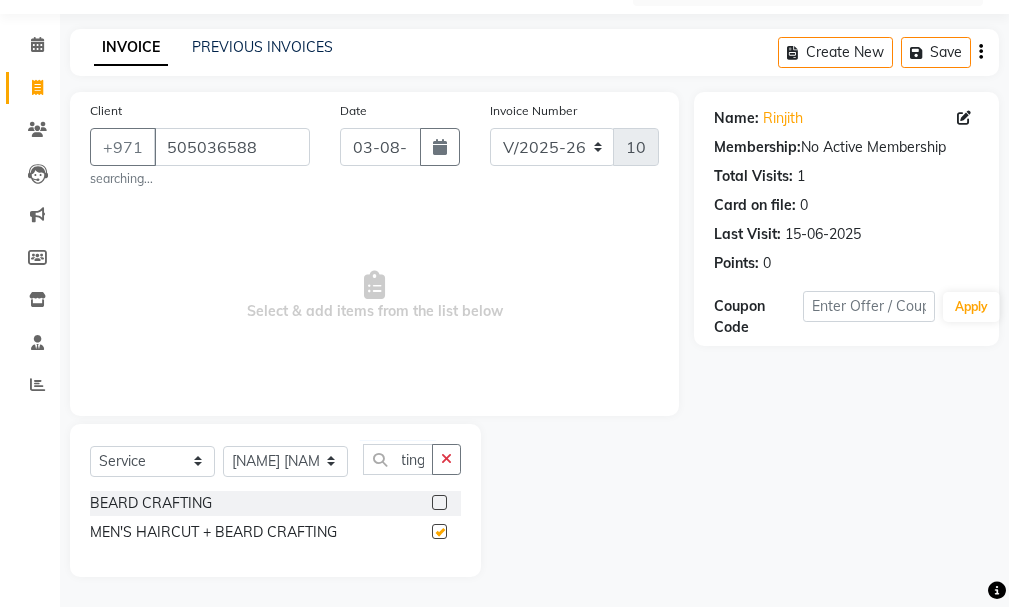 scroll, scrollTop: 0, scrollLeft: 0, axis: both 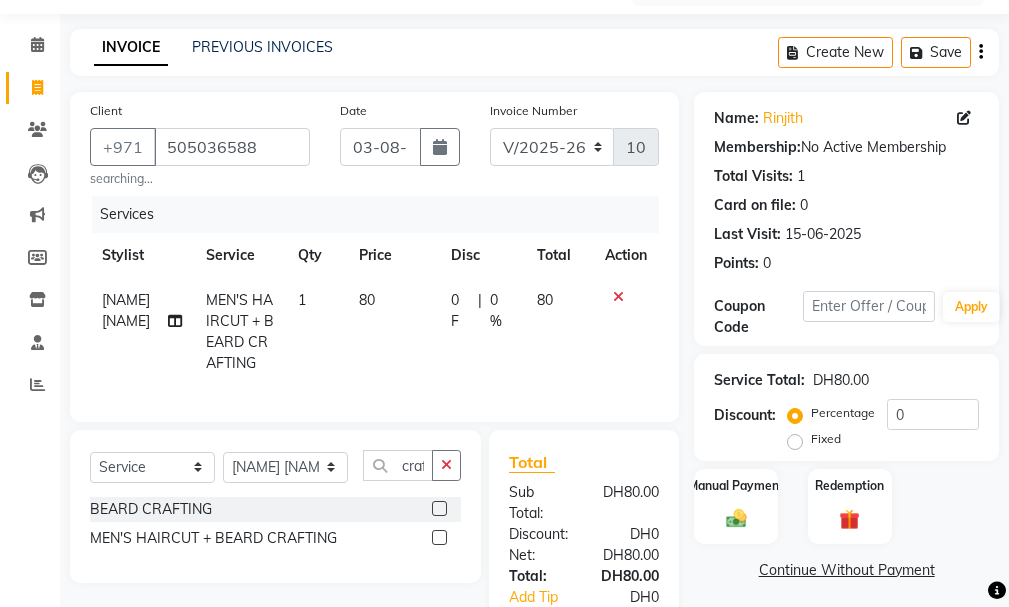 checkbox on "false" 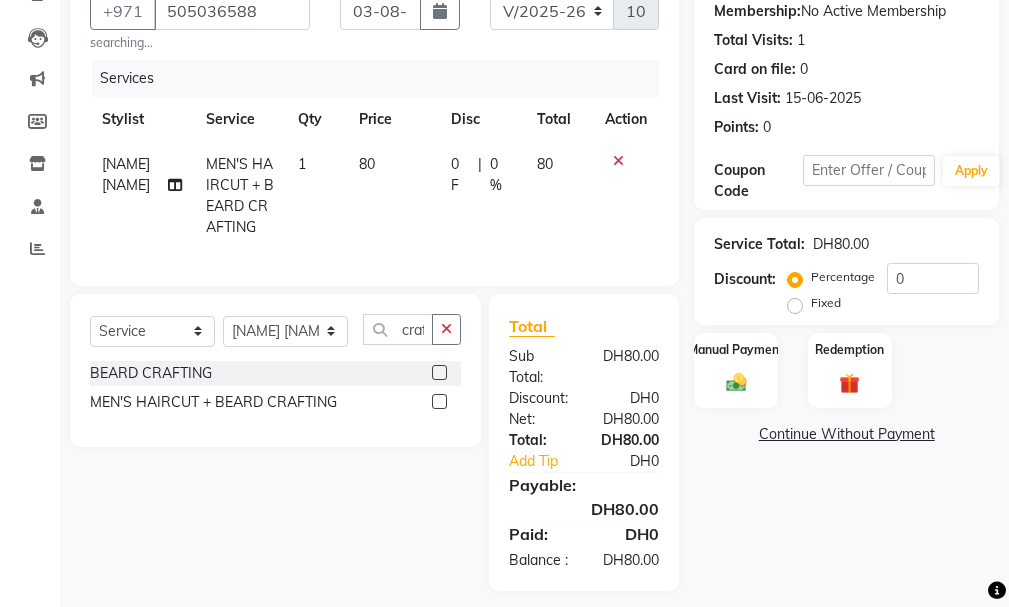 scroll, scrollTop: 271, scrollLeft: 0, axis: vertical 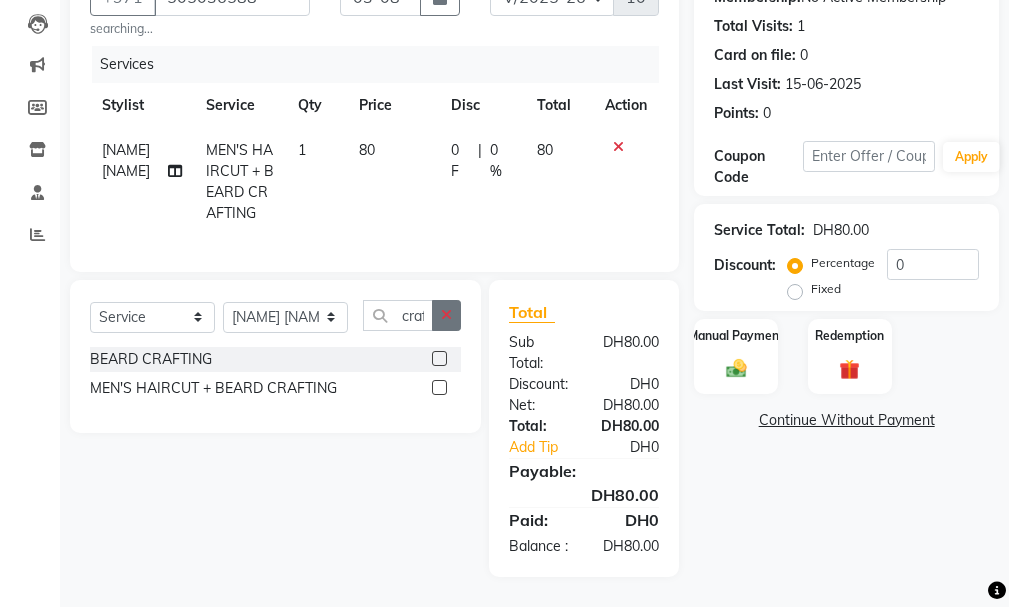 click 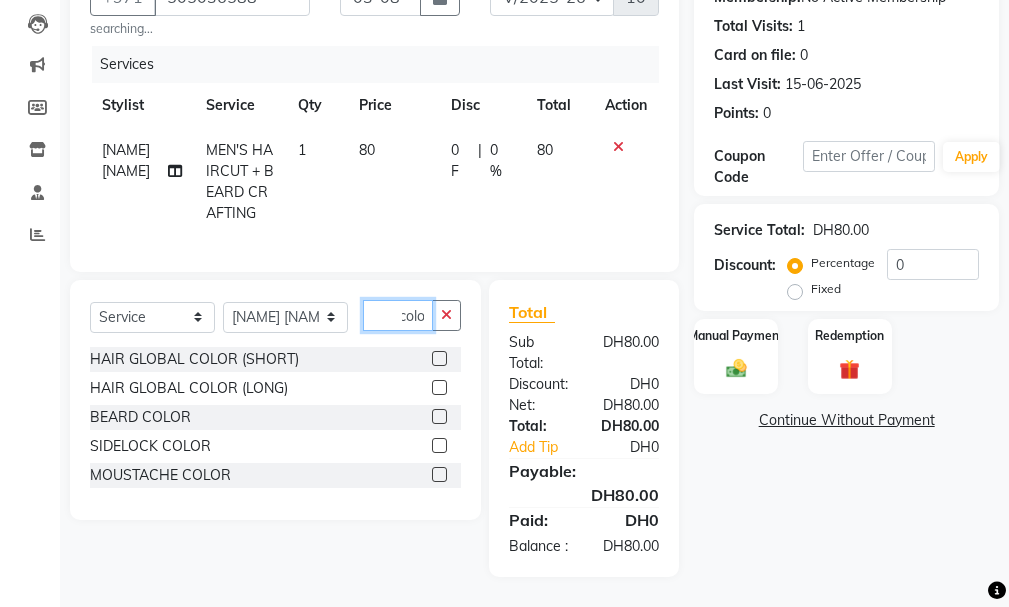 scroll, scrollTop: 0, scrollLeft: 8, axis: horizontal 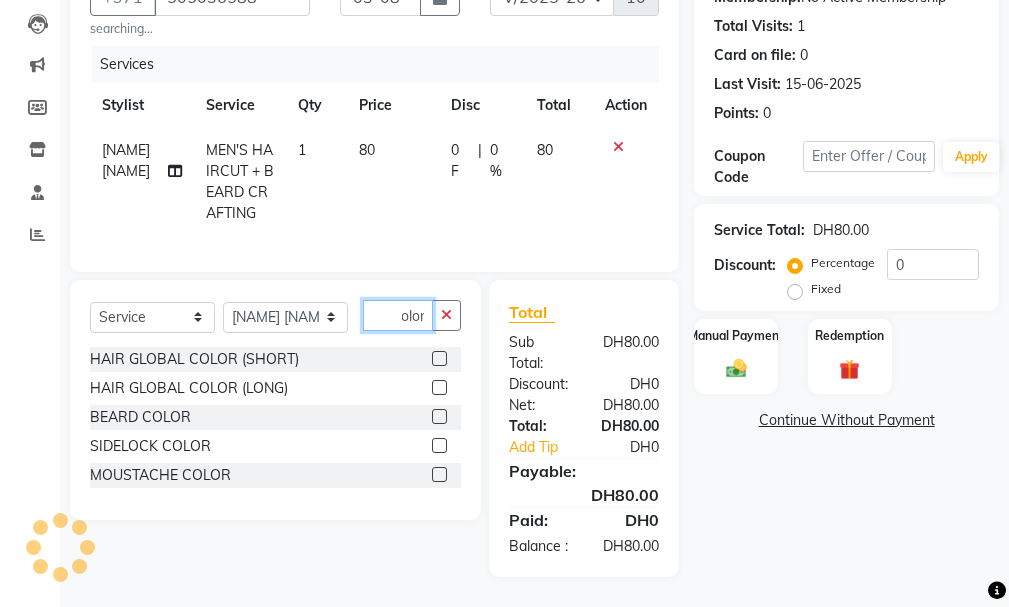 drag, startPoint x: 414, startPoint y: 292, endPoint x: 998, endPoint y: 622, distance: 670.7876 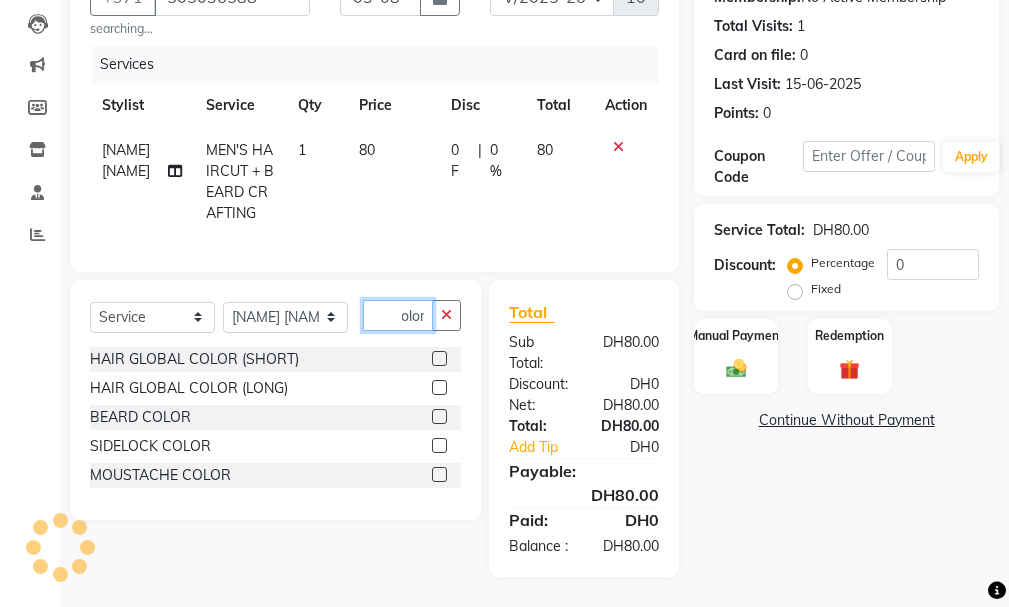 click on "Select Location × Vip Gents Salon, Hor Al Anz East Default Panel My Panel English ENGLISH Español العربية मराठी हिंदी ગુજરાતી தமிழ் 中文 Notifications nothing to show [NAME] Manage Profile Change Password Sign out  Version:3.15.11  ☀ VIP gents salon, Hor Al Anz East  Calendar  Invoice  Clients  Leads   Marketing  Members  Inventory  Staff  Reports Completed InProgress Upcoming Dropped Tentative Check-In Confirm Bookings Generate Report Segments Page Builder INVOICE PREVIOUS INVOICES Create New   Save  Client +[PHONE] searching... Date [DATE] Invoice Number V/2025 V/2025-26 1087 Services Stylist Service Qty Price Disc Total Action [NAME] [NAME] MEN'S HAIRCUT + BEARD CRAFTING 1 80 0 F | 0 % 80 Select  Service  Product  Membership  Package Voucher Prepaid Gift Card  Select Stylist [NAME] [NAME] [NAME] [NAME] [NAME] [NAME] [NAME] [NAME] [NAME] [NAME] [NAME] [NAME] [NAME] [NAME] [NAME] [NAME] [NAME] [NAME] [NAME] [NAME] DH0" at bounding box center (504, 68) 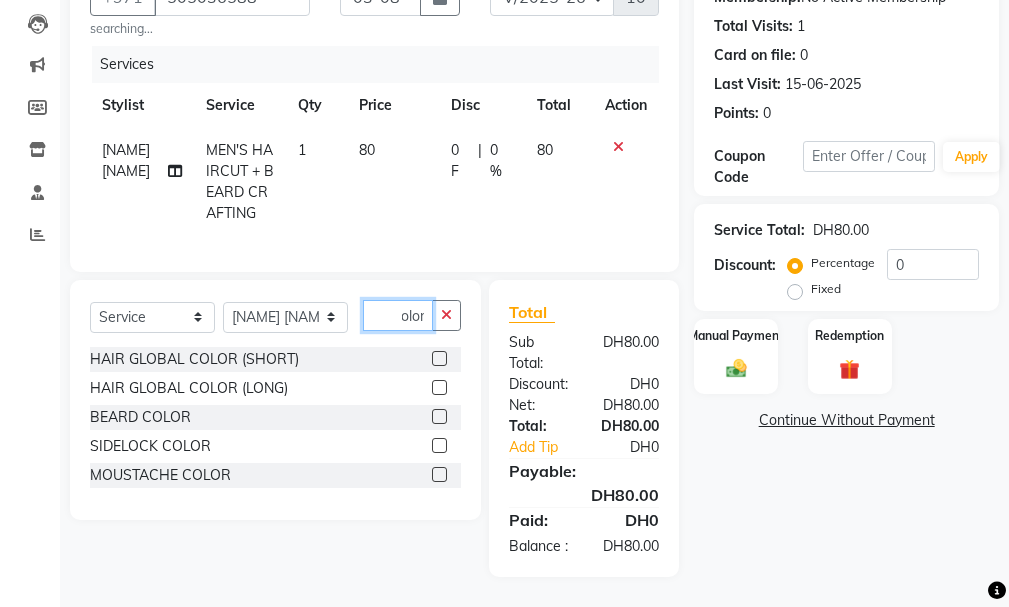type on "color" 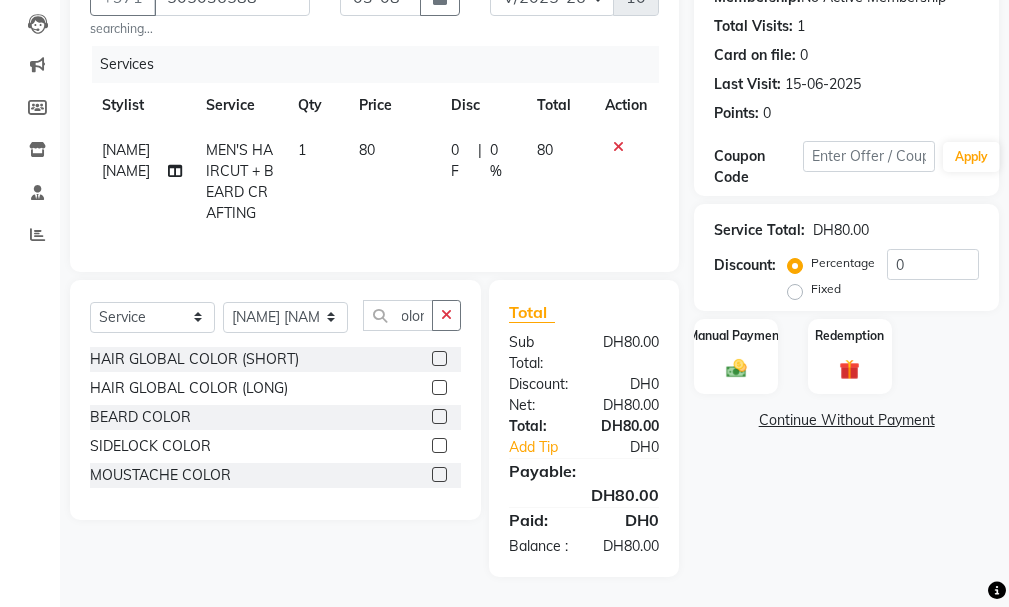 click on "BEARD COLOR" 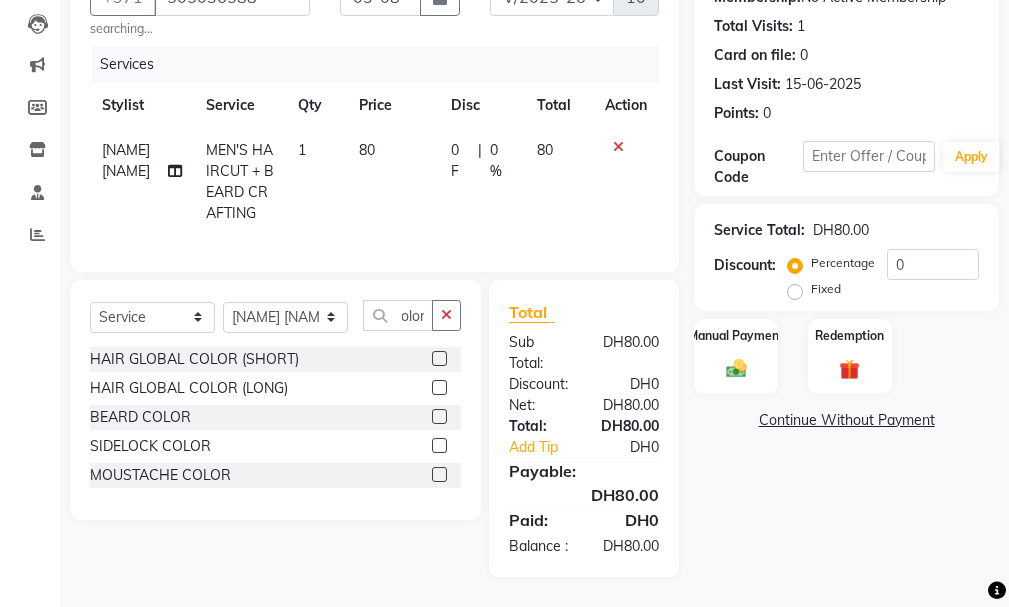 scroll, scrollTop: 0, scrollLeft: 0, axis: both 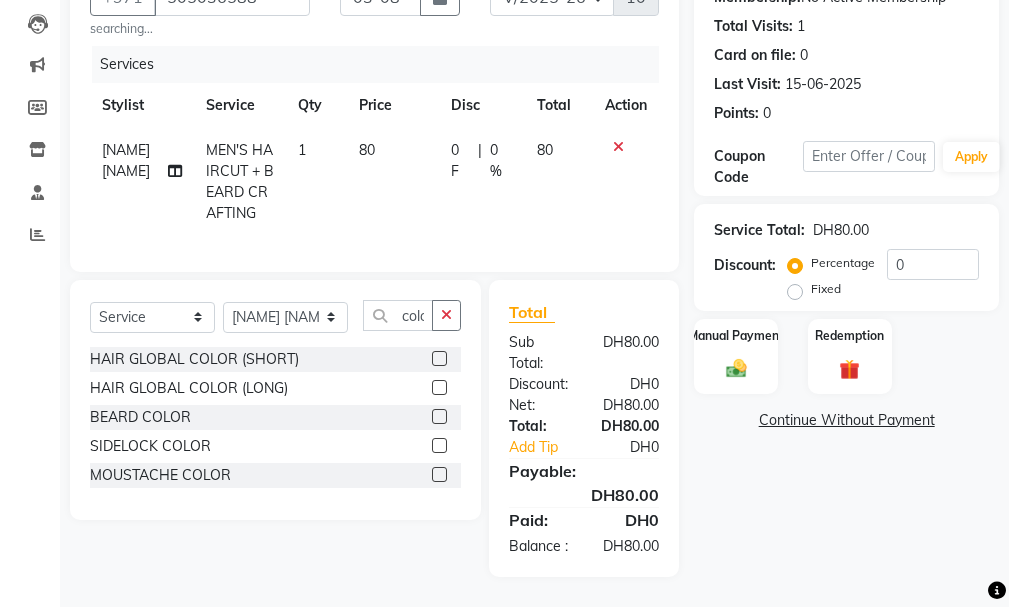 click 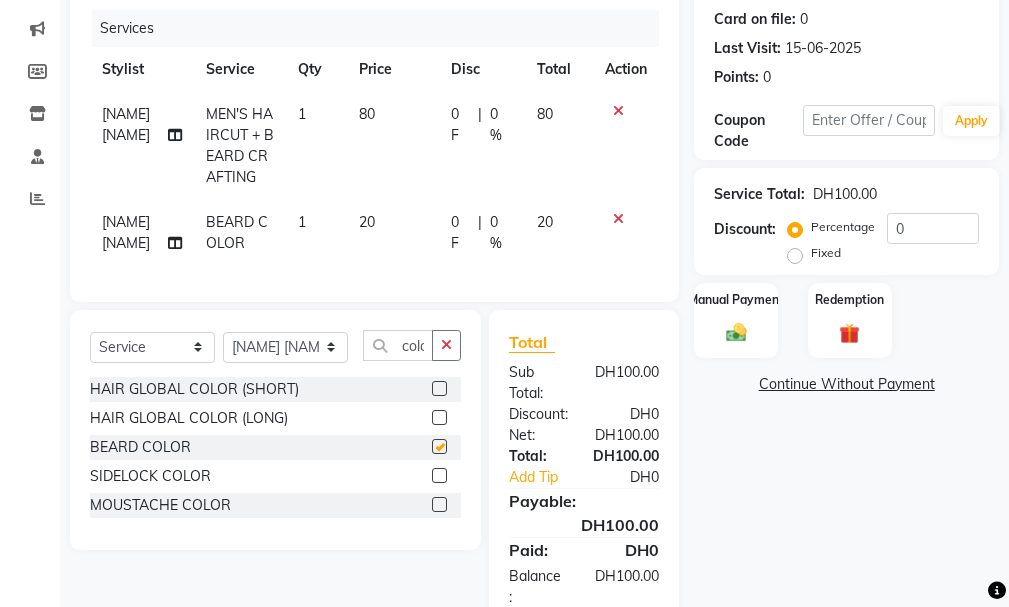 checkbox on "false" 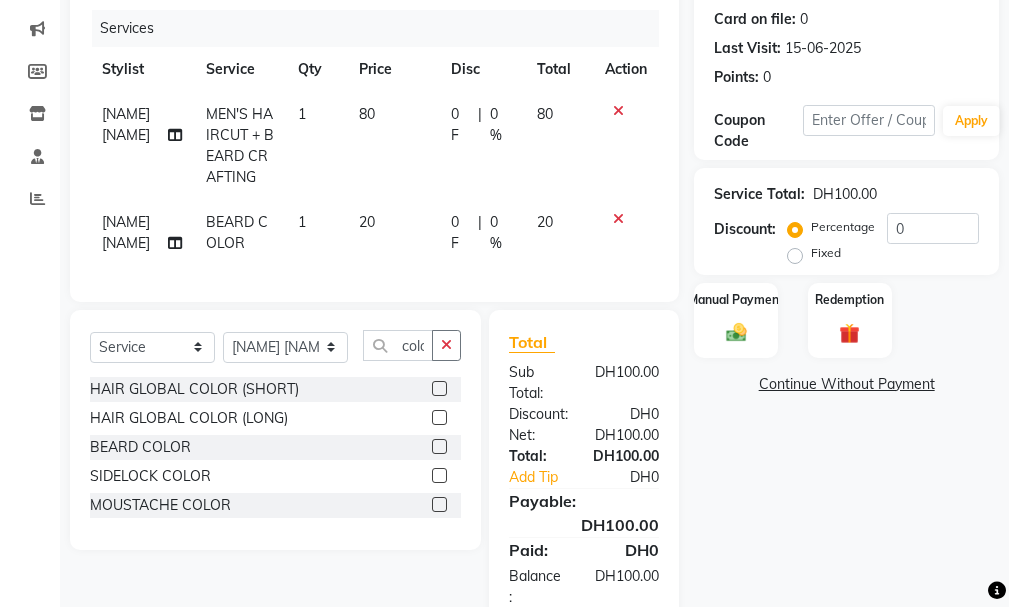 scroll, scrollTop: 337, scrollLeft: 0, axis: vertical 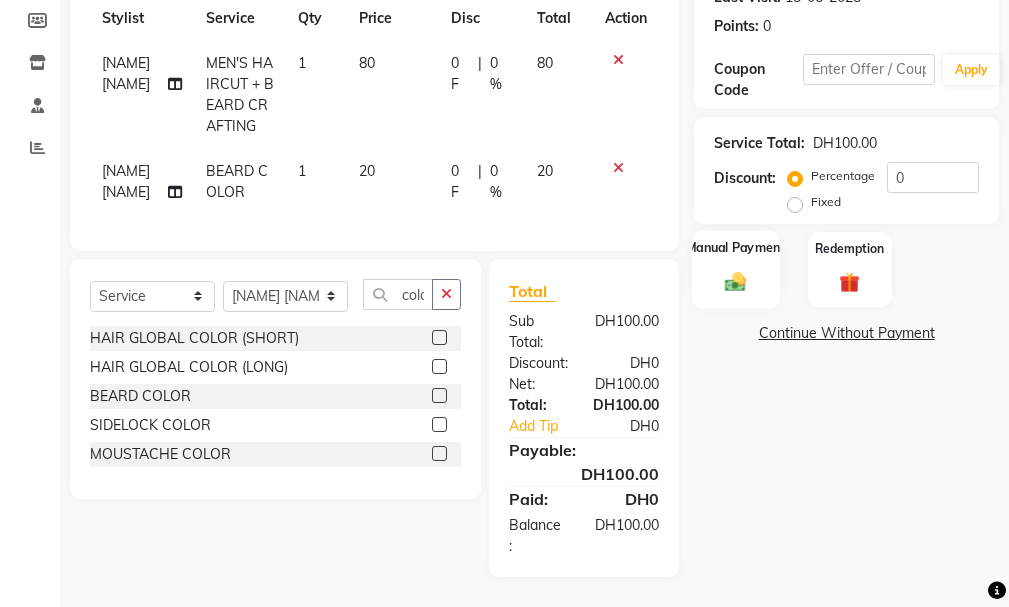 click 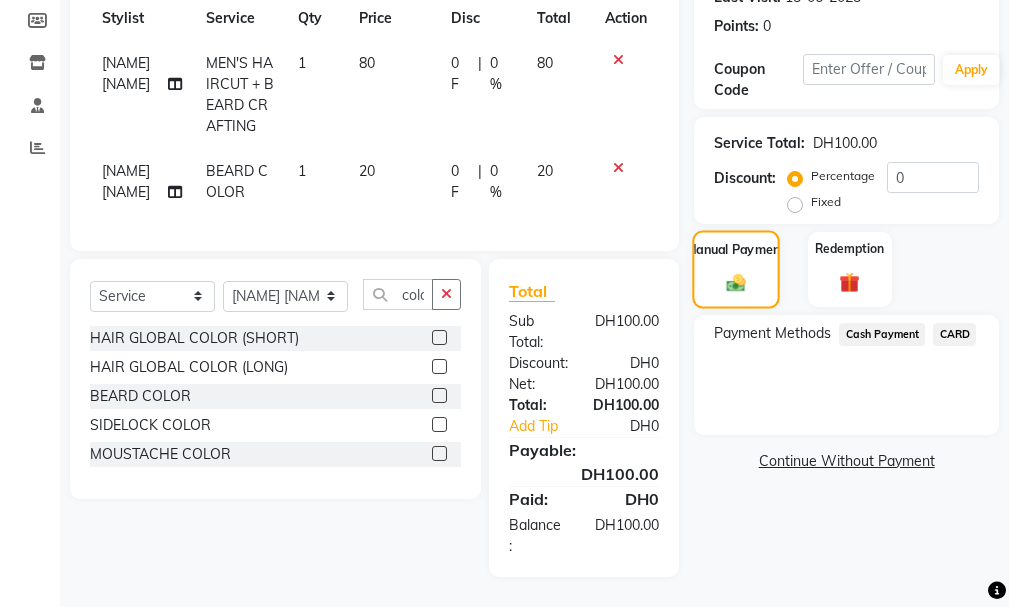 click 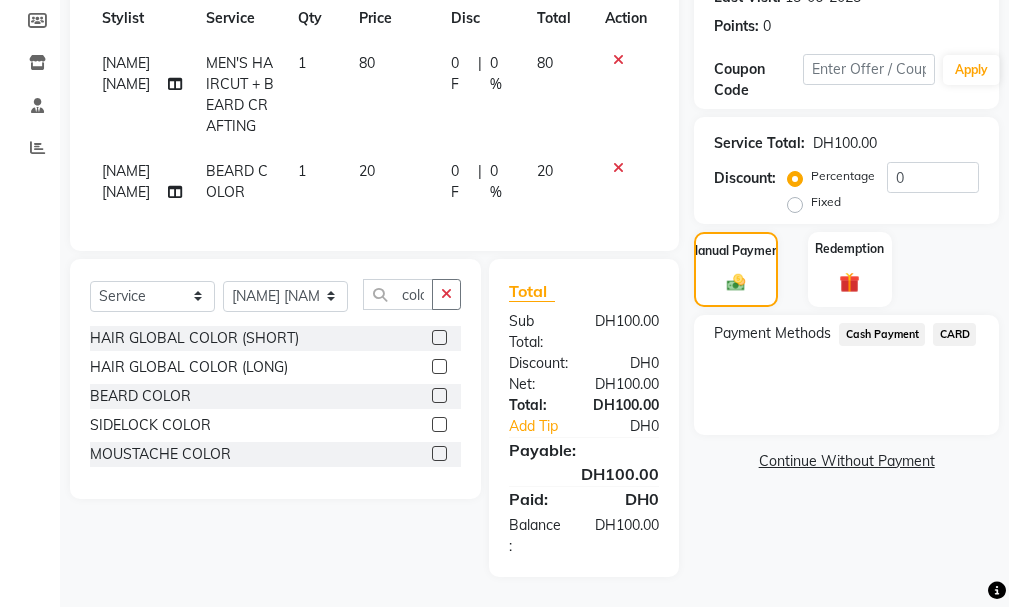 click on "CARD" 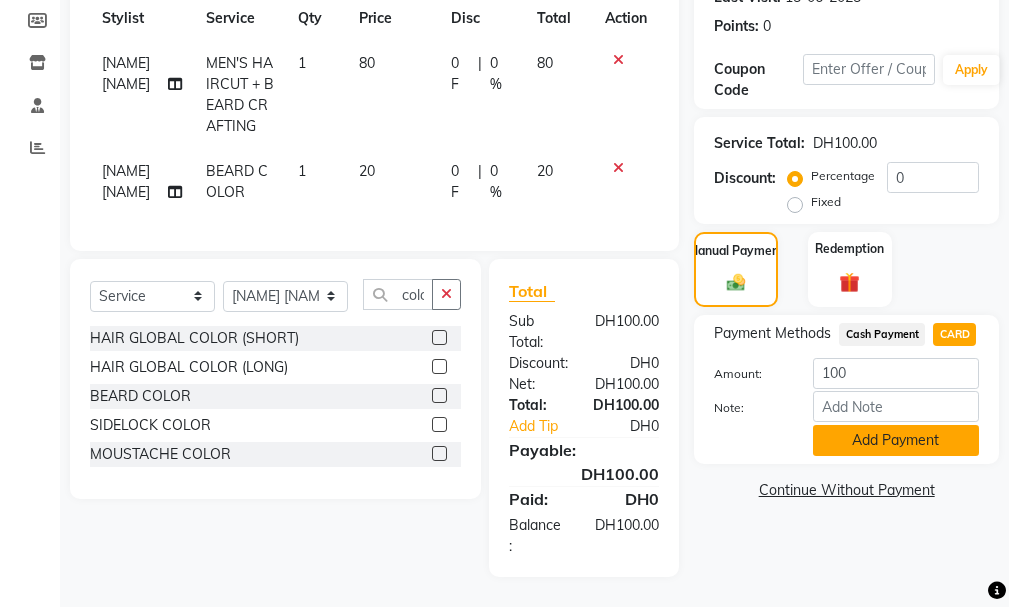 click on "Add Payment" 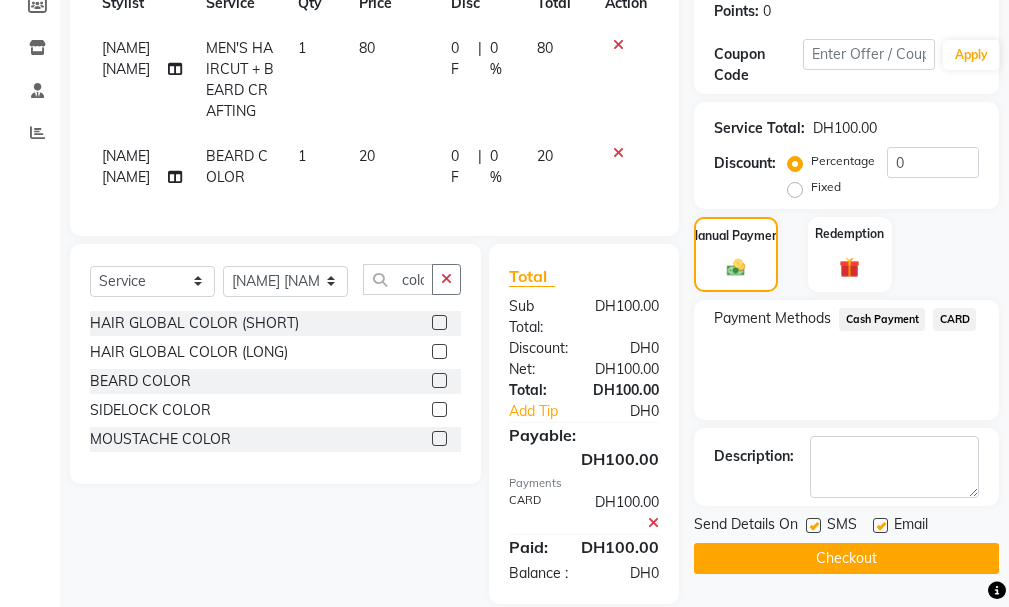 scroll, scrollTop: 400, scrollLeft: 0, axis: vertical 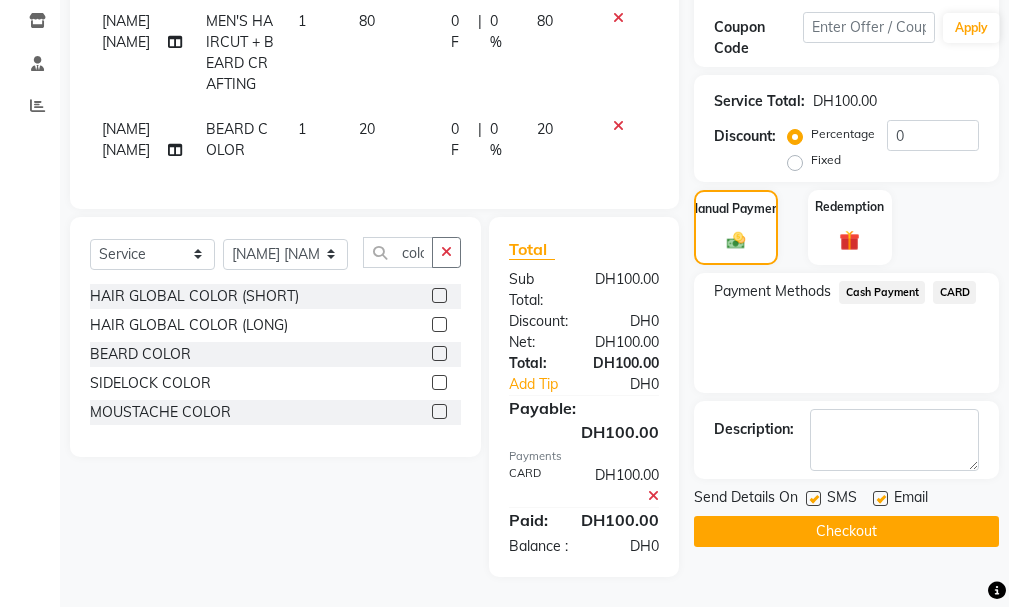 click on "Checkout" 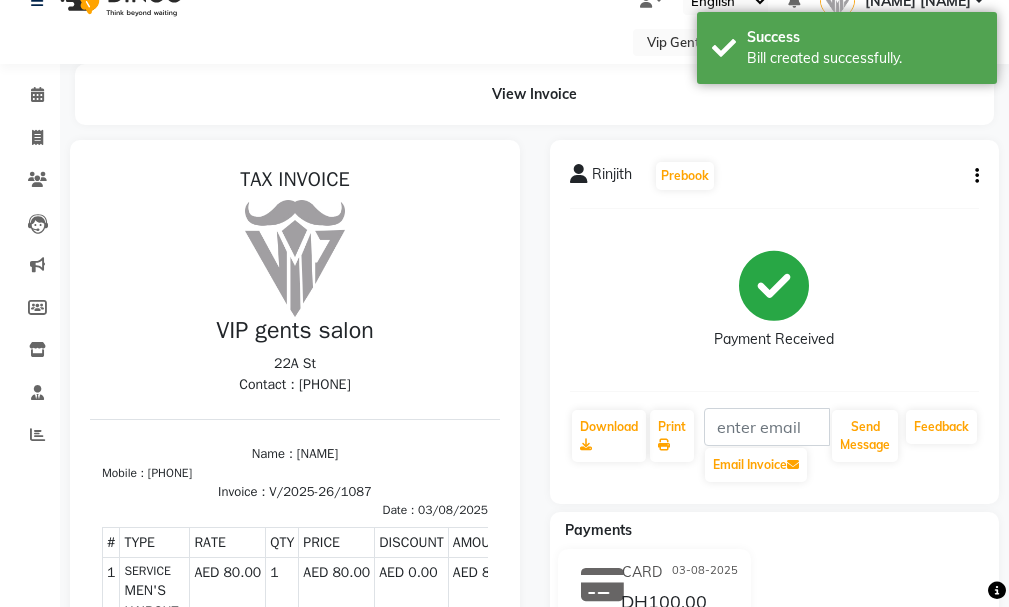 scroll, scrollTop: 0, scrollLeft: 0, axis: both 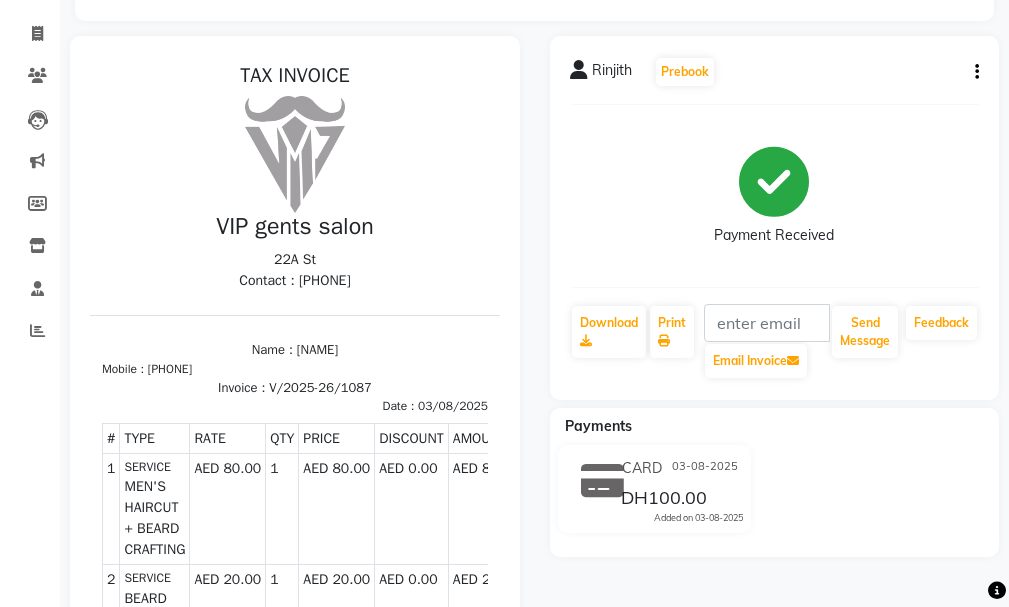 drag, startPoint x: 1109, startPoint y: 460, endPoint x: 453, endPoint y: 198, distance: 706.3852 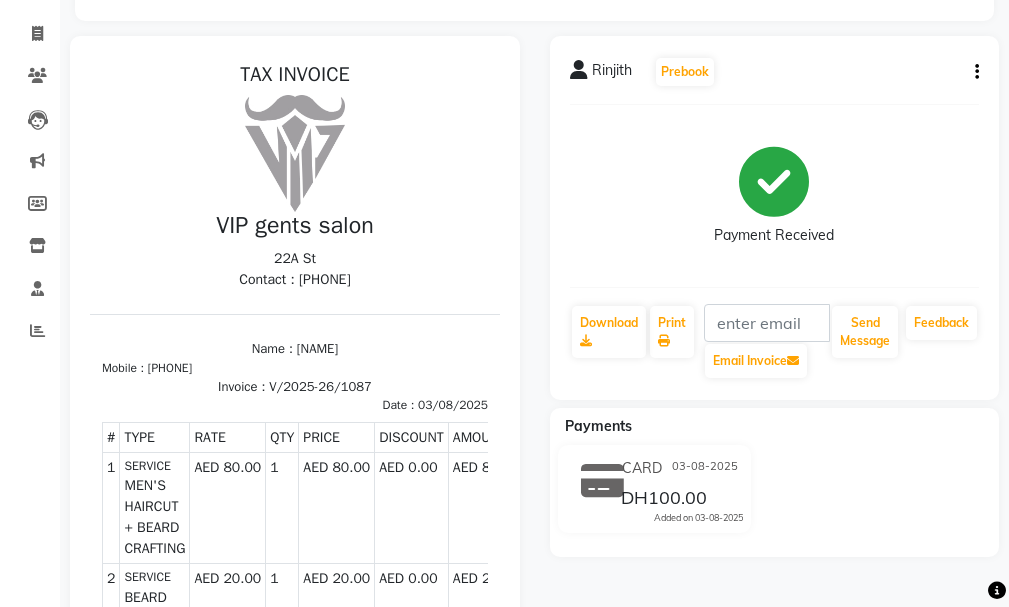 scroll, scrollTop: 31, scrollLeft: 0, axis: vertical 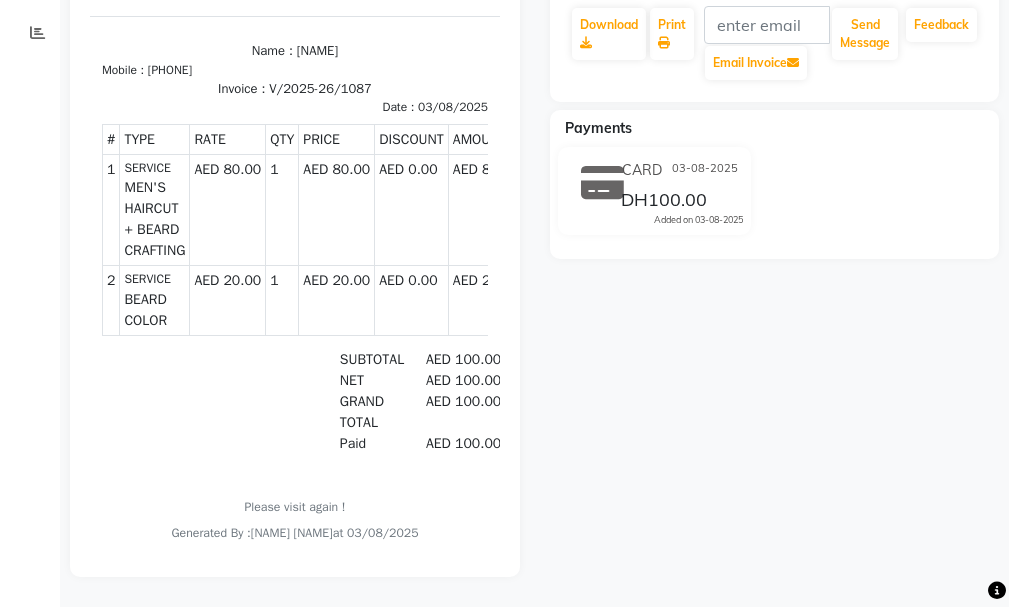 drag, startPoint x: 995, startPoint y: 383, endPoint x: 1005, endPoint y: 287, distance: 96.519424 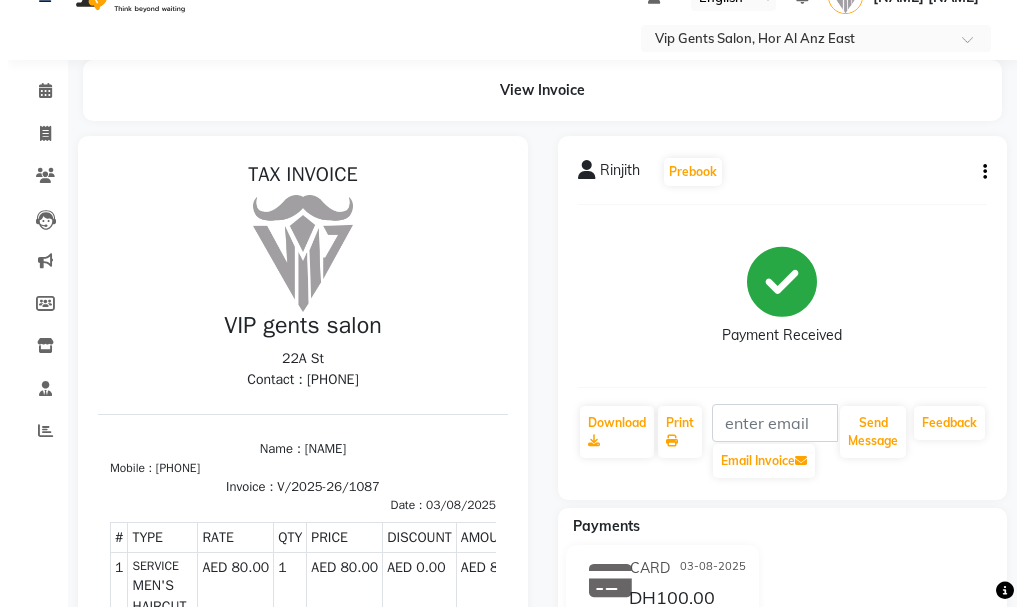 scroll, scrollTop: 0, scrollLeft: 0, axis: both 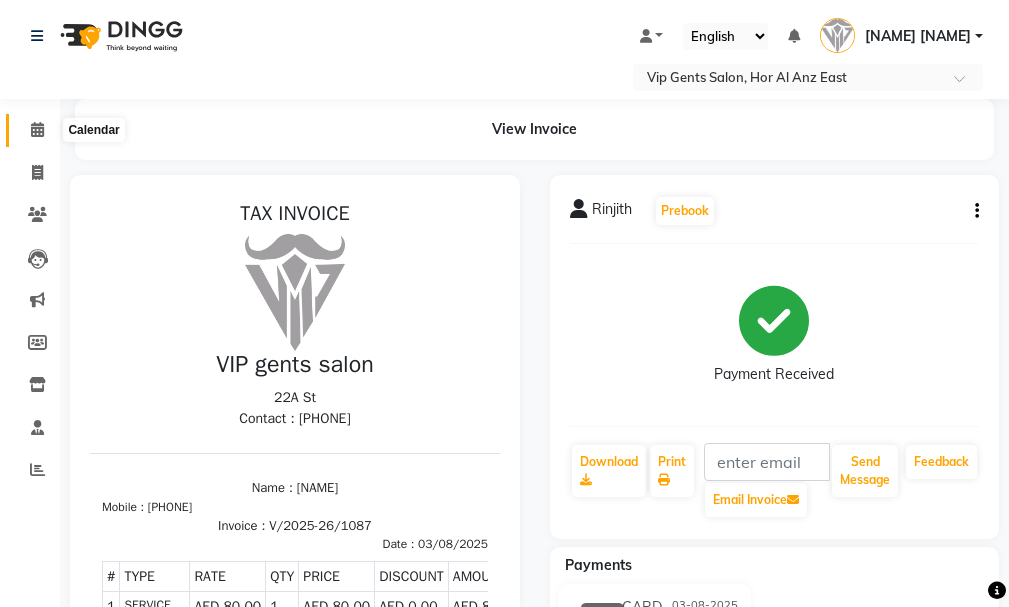 click 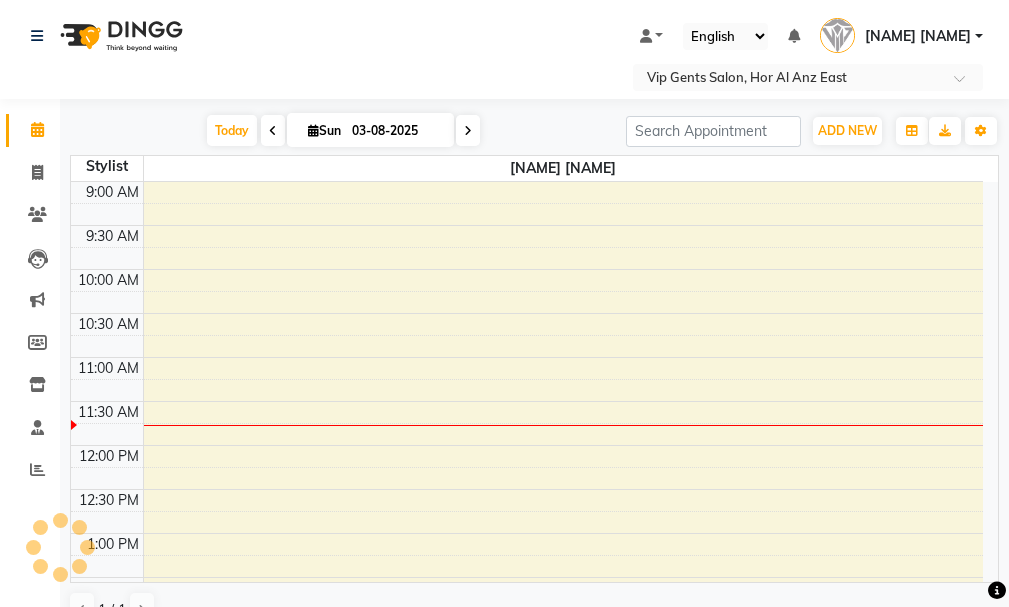 scroll, scrollTop: 0, scrollLeft: 0, axis: both 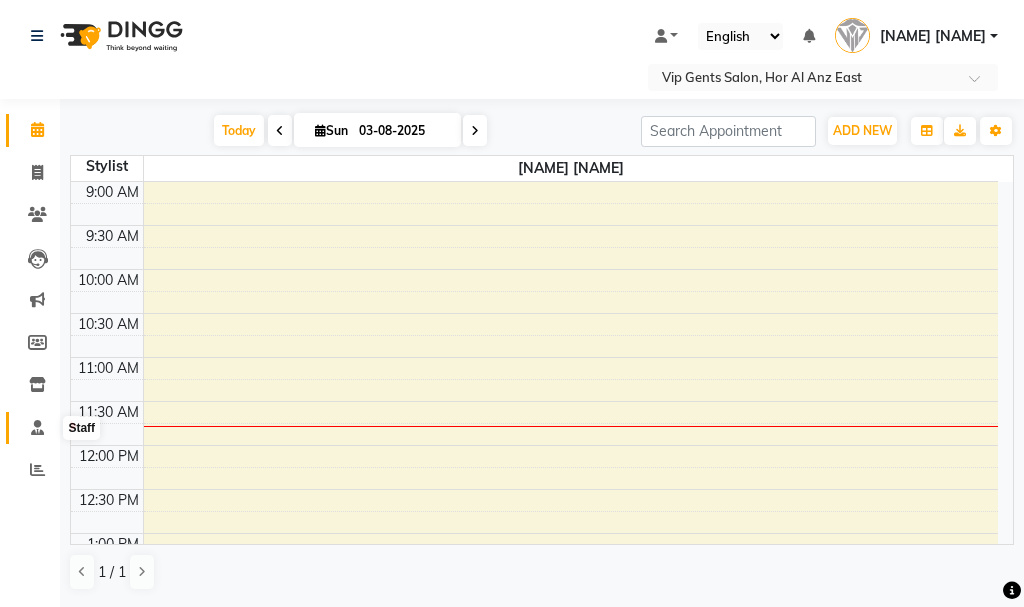 click 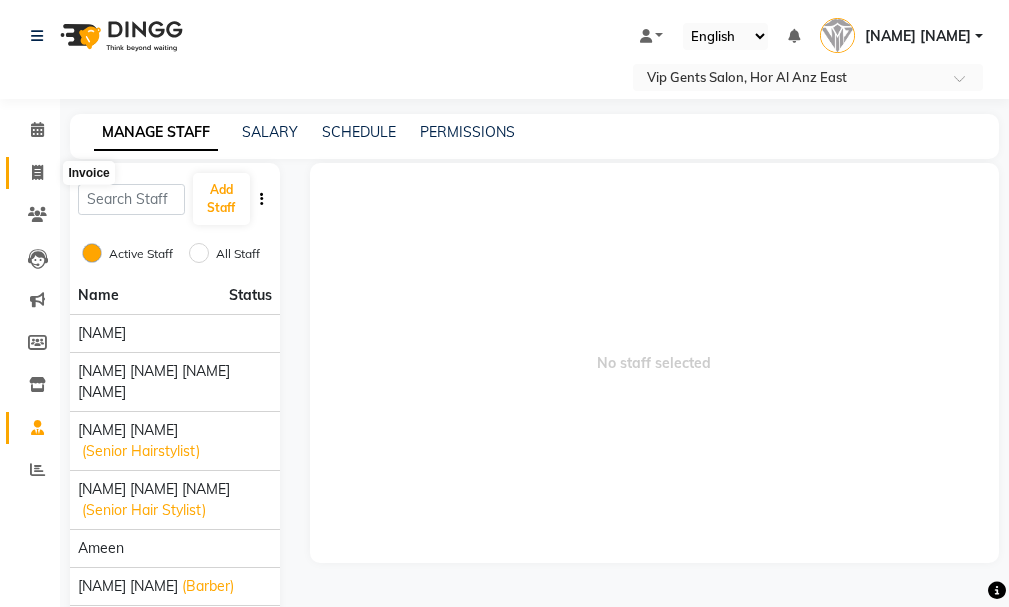 click 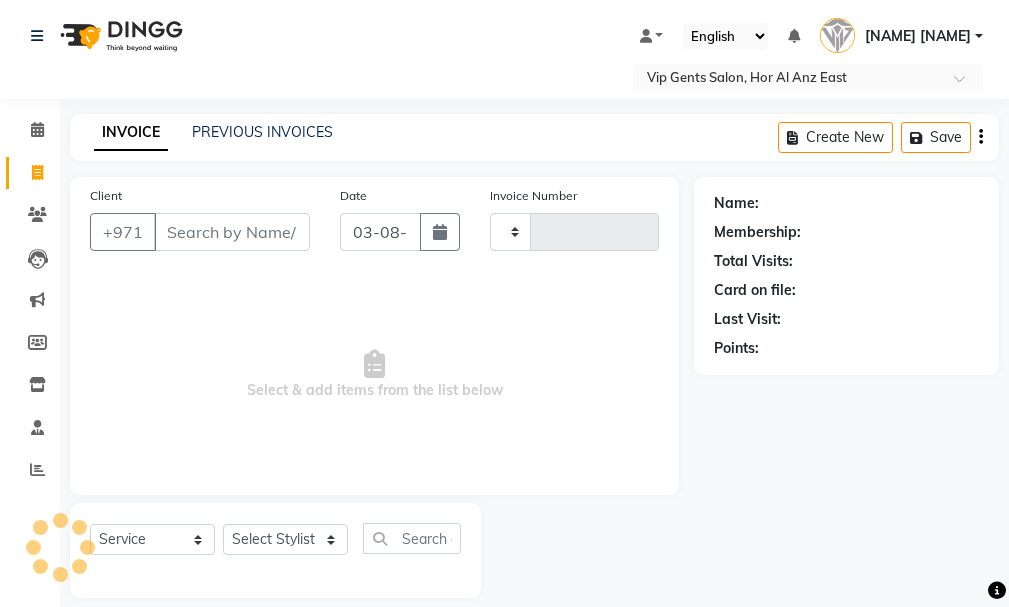type on "1088" 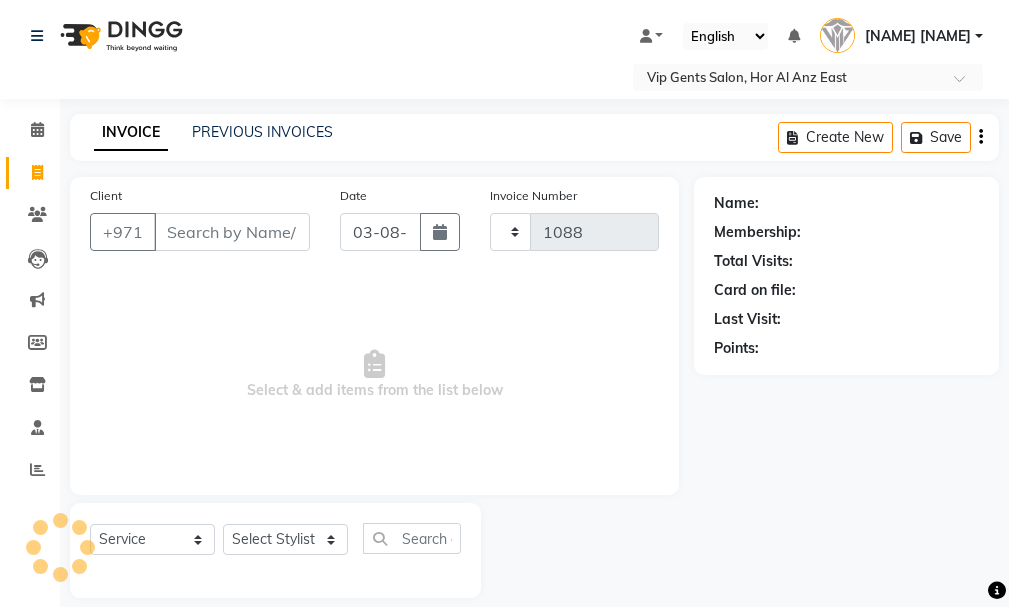 scroll, scrollTop: 21, scrollLeft: 0, axis: vertical 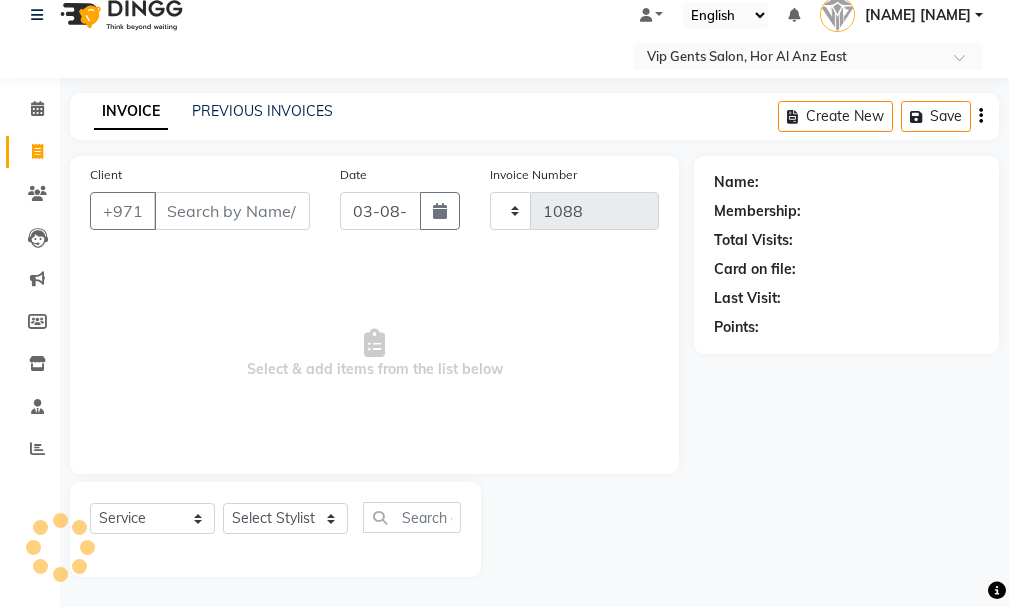 select on "8415" 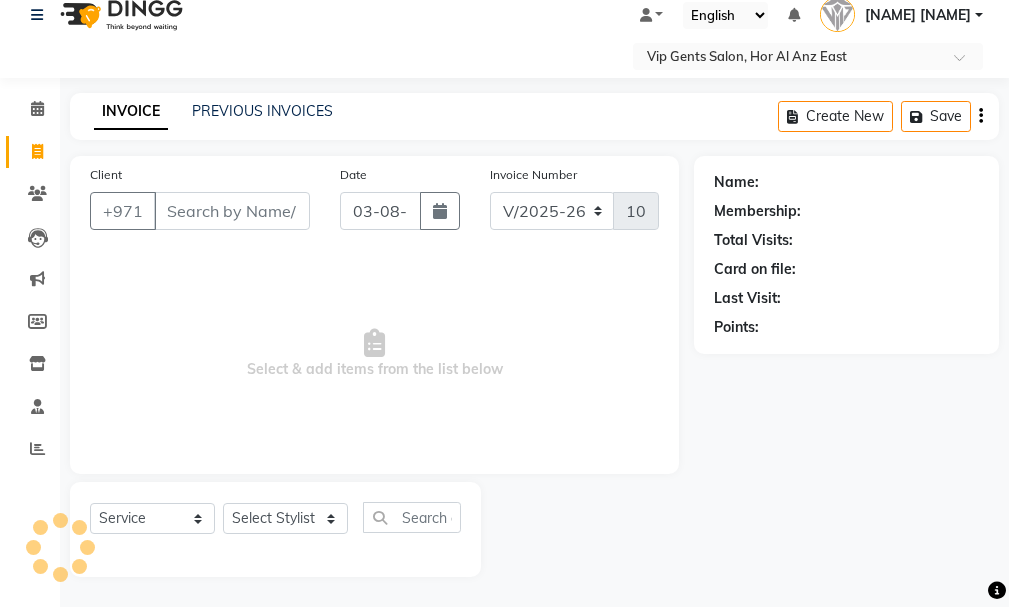click on "Client" at bounding box center (232, 211) 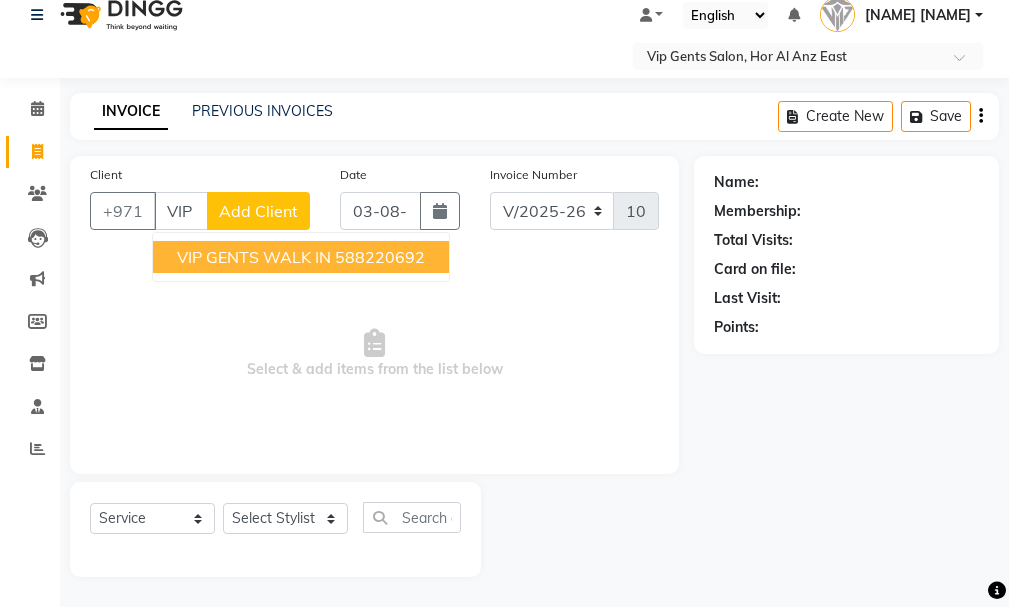 click on "VIP GENTS WALK IN" at bounding box center (254, 257) 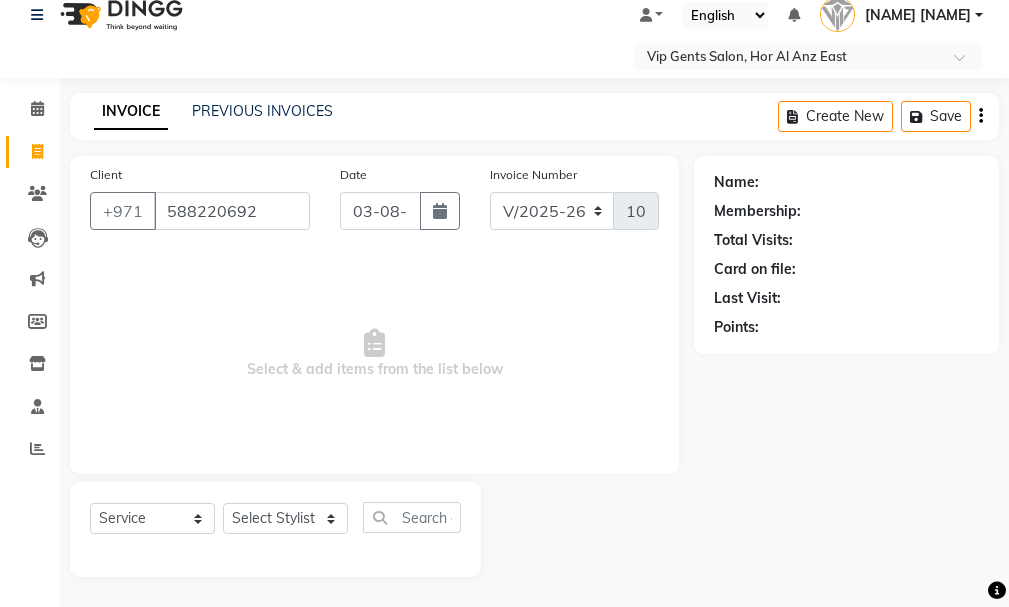 type on "588220692" 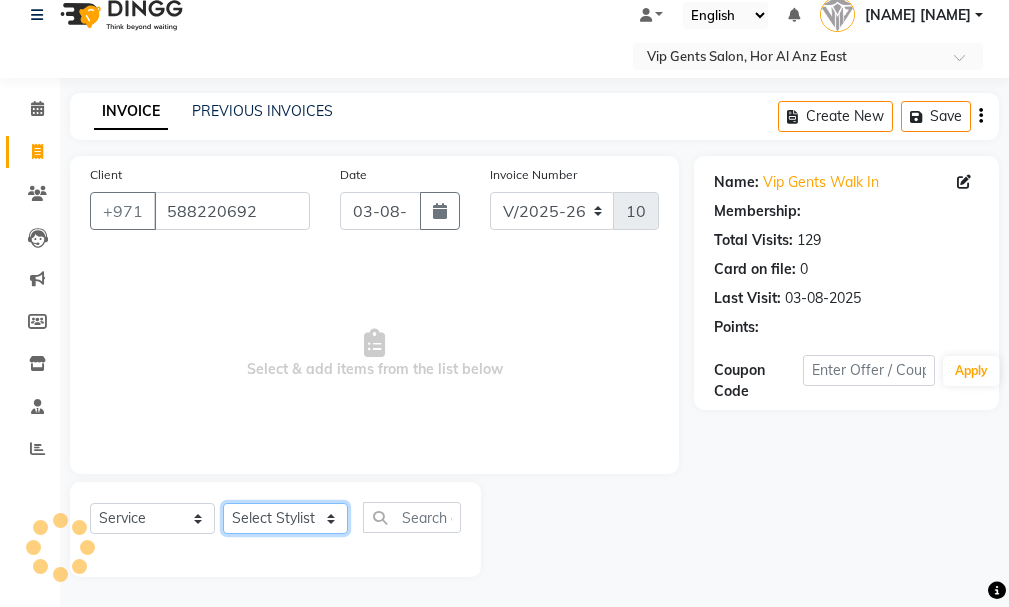 click on "Select Stylist [NAME] [NAME] [NAME] [NAME] [NAME] [NAME] [NAME] [NAME] [NAME] [NAME] [NAME] [NAME] [NAME] [NAME] [NAME] [NAME] [NAME] [NAME] [NAME] [NAME] [NAME]." 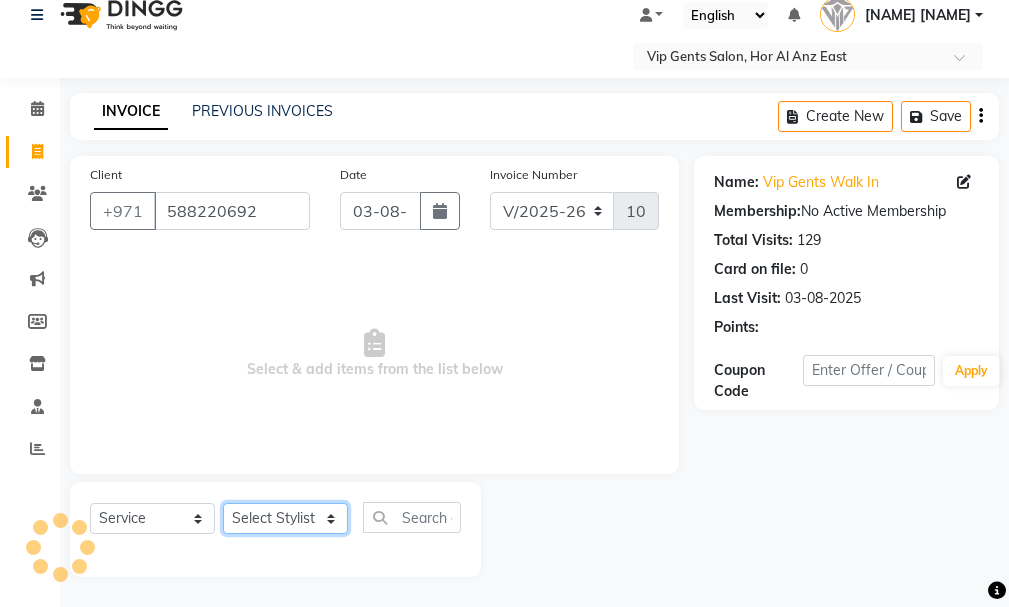 select on "81365" 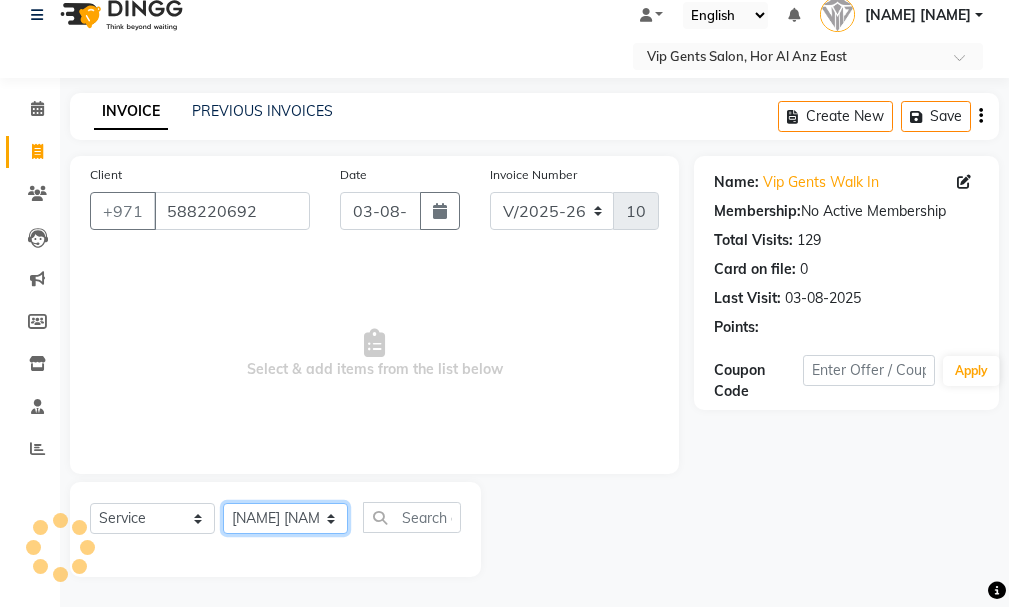 click on "Select Stylist [NAME] [NAME] [NAME] [NAME] [NAME] [NAME] [NAME] [NAME] [NAME] [NAME] [NAME] [NAME] [NAME] [NAME] [NAME] [NAME] [NAME] [NAME] [NAME] [NAME] [NAME]." 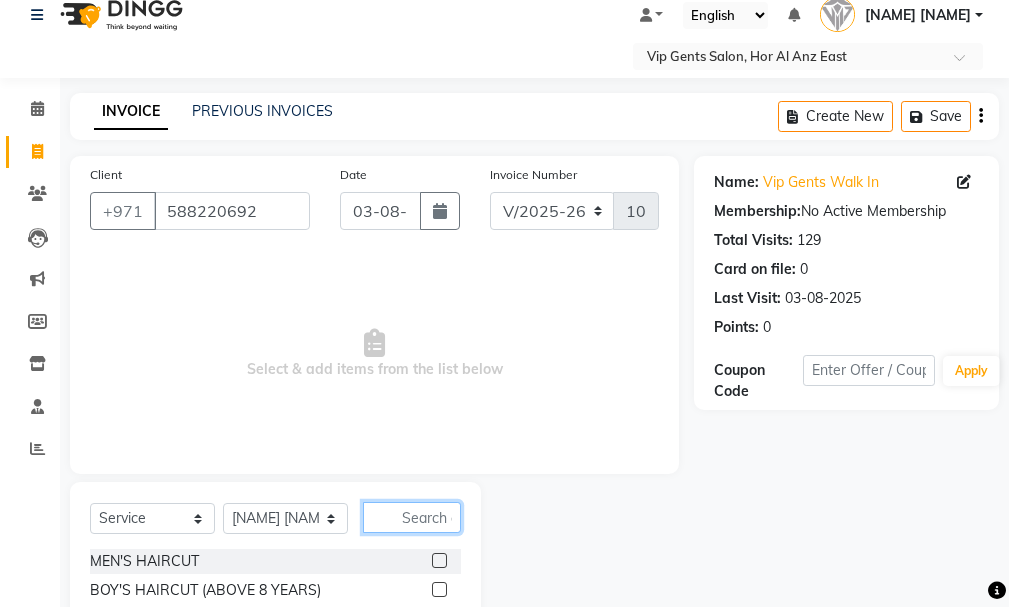 click 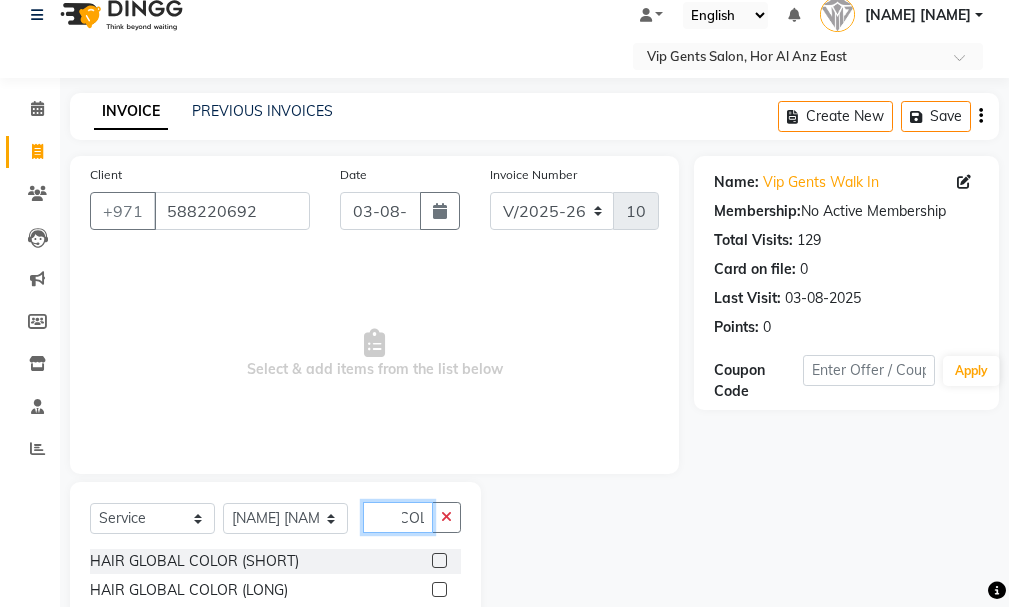 scroll, scrollTop: 0, scrollLeft: 62, axis: horizontal 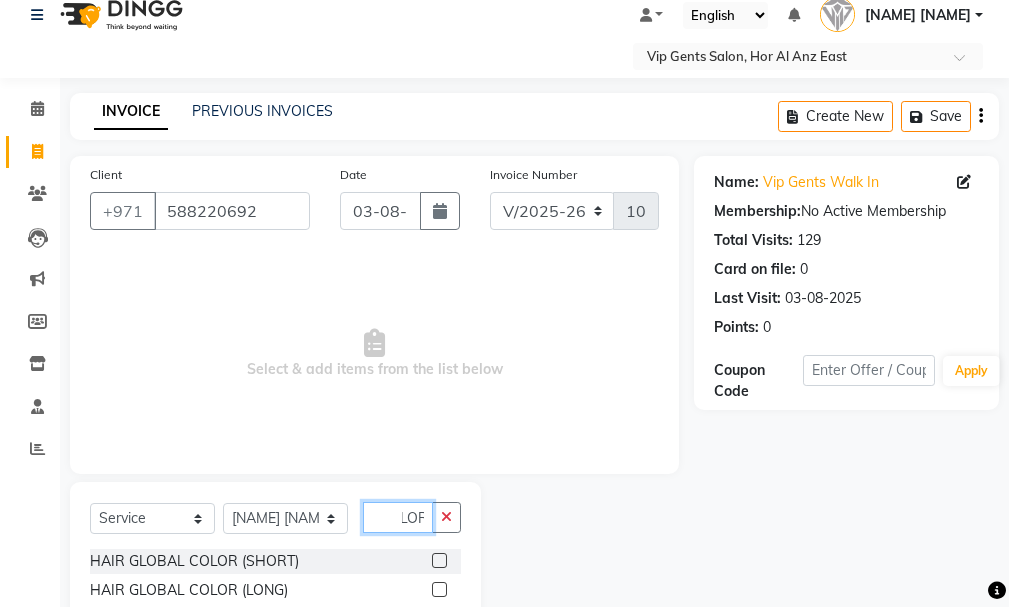 type on "HAIR COLOR" 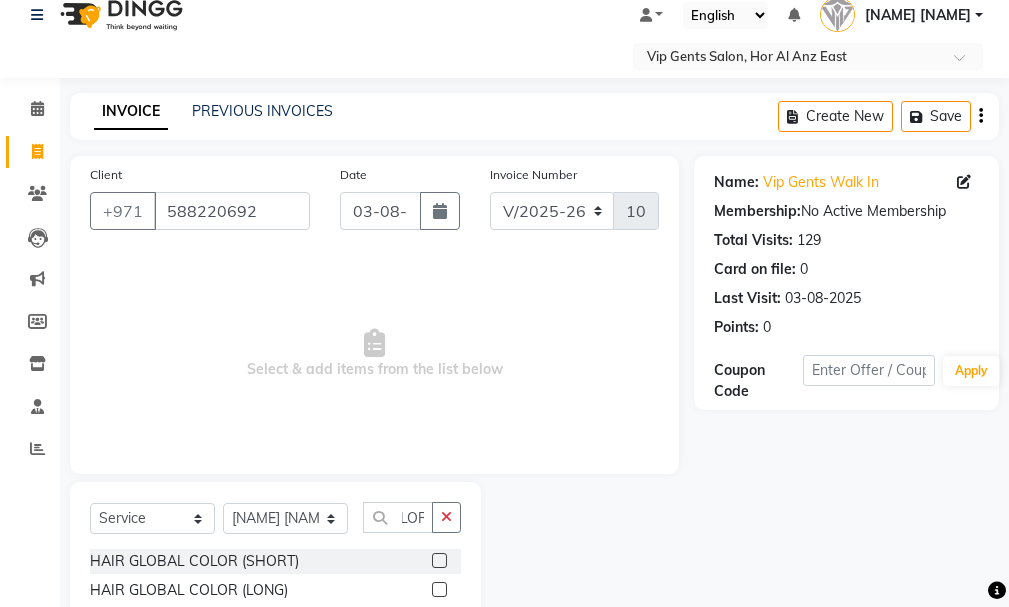 click 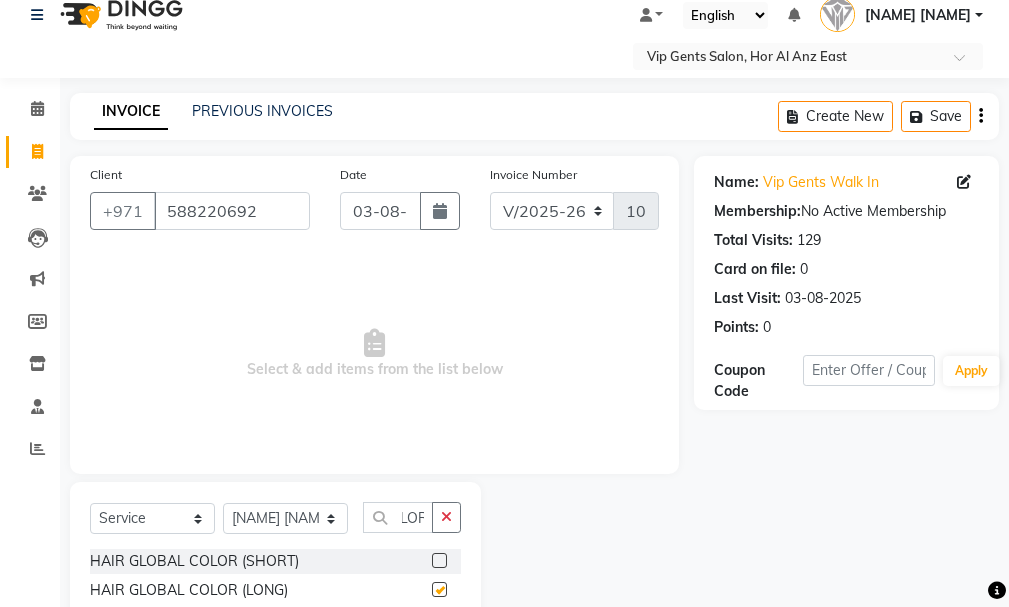 scroll, scrollTop: 0, scrollLeft: 0, axis: both 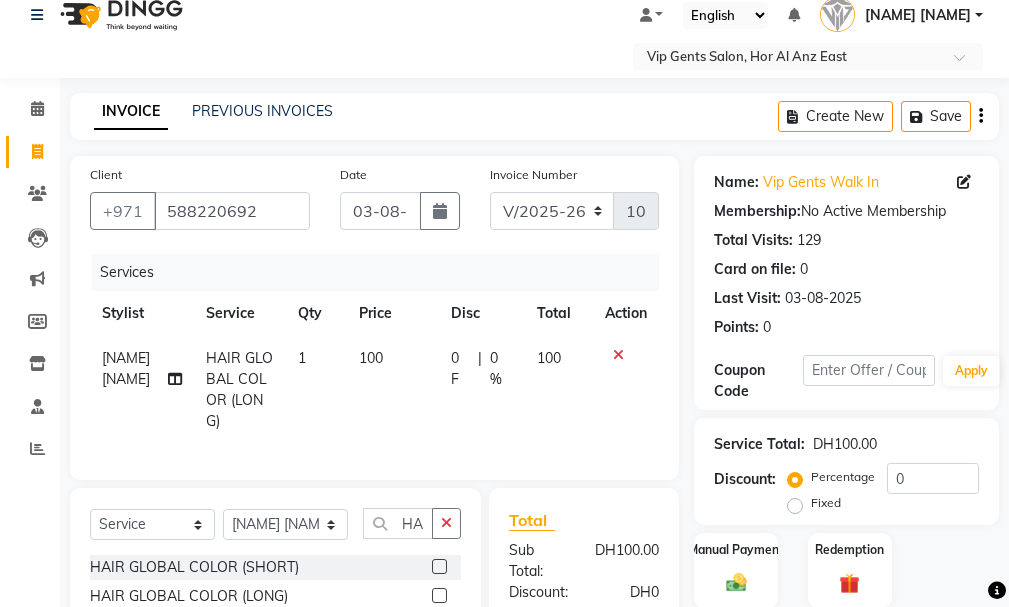 checkbox on "false" 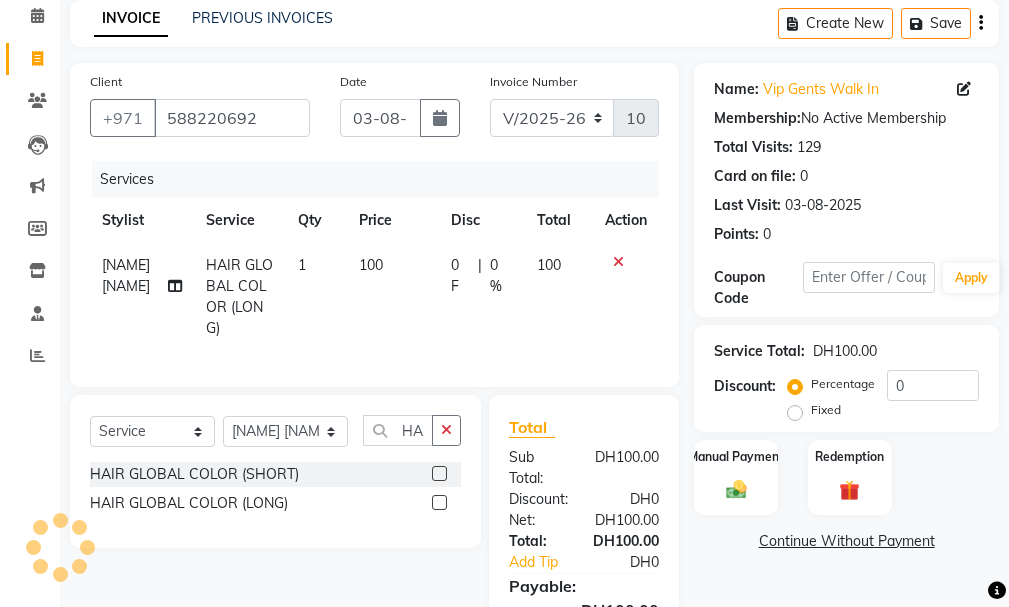 scroll, scrollTop: 134, scrollLeft: 0, axis: vertical 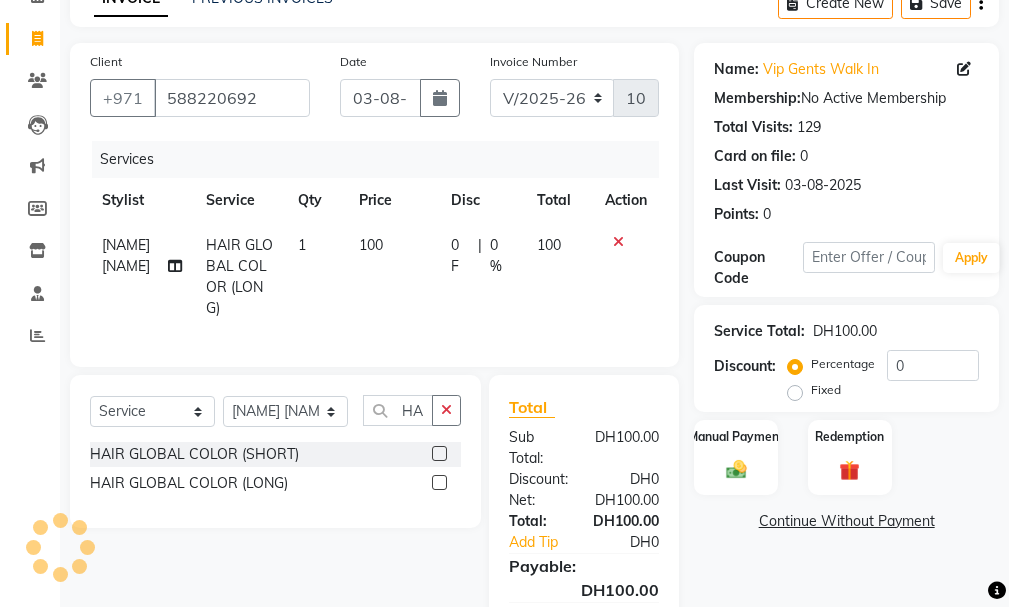 click 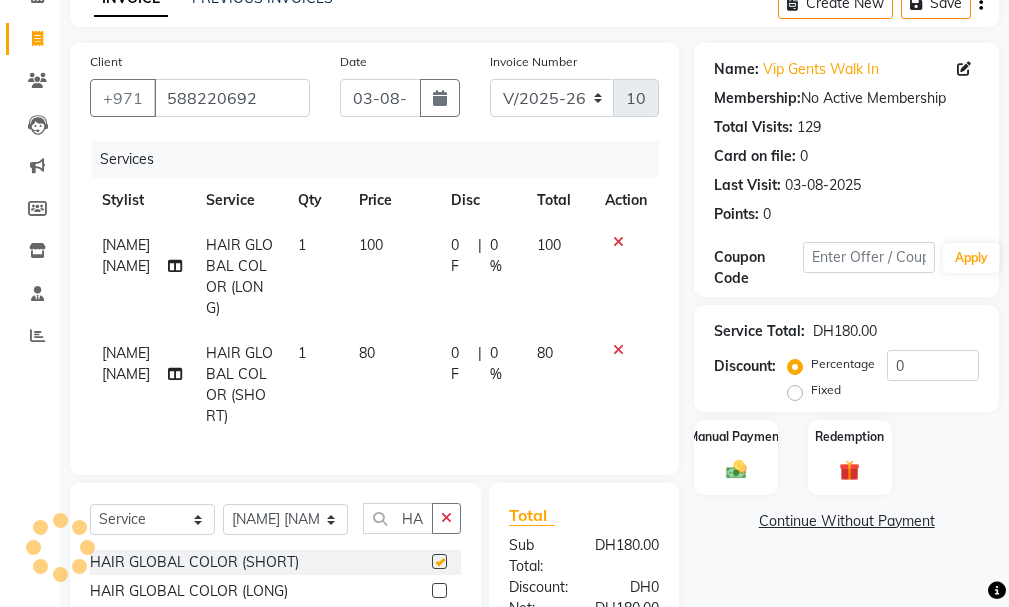 checkbox on "false" 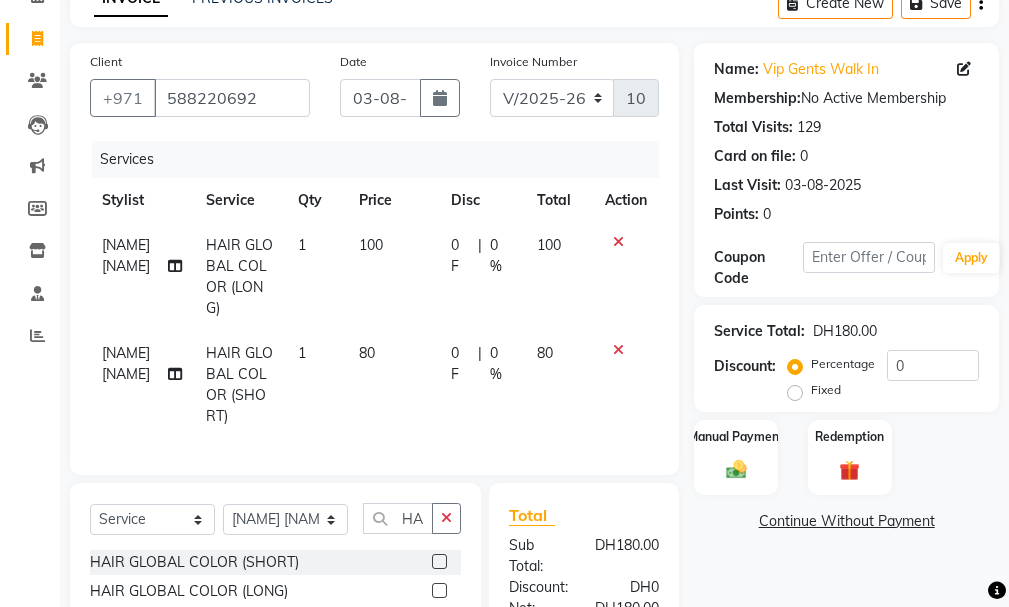 click 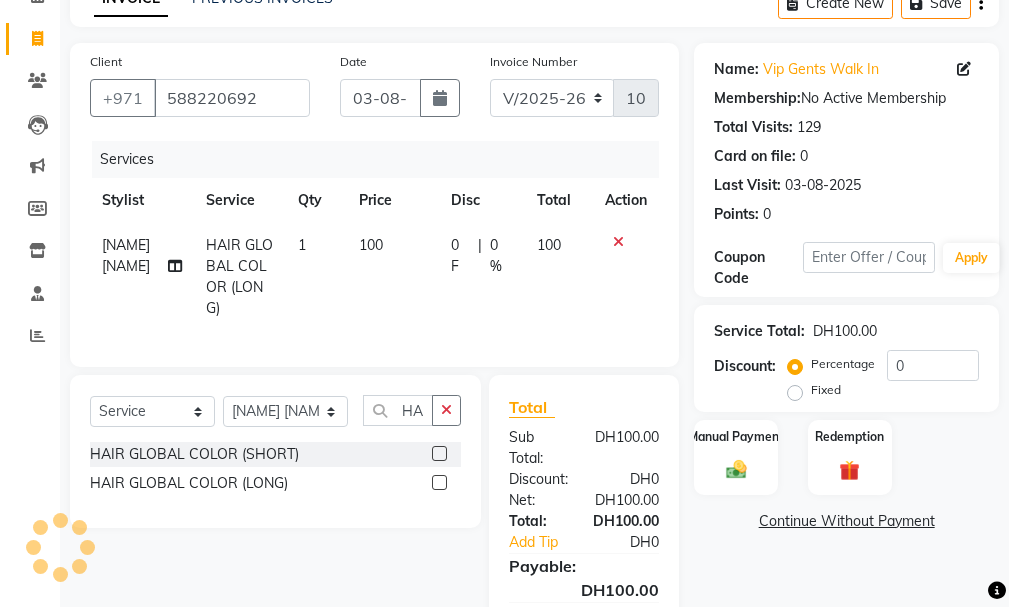 click 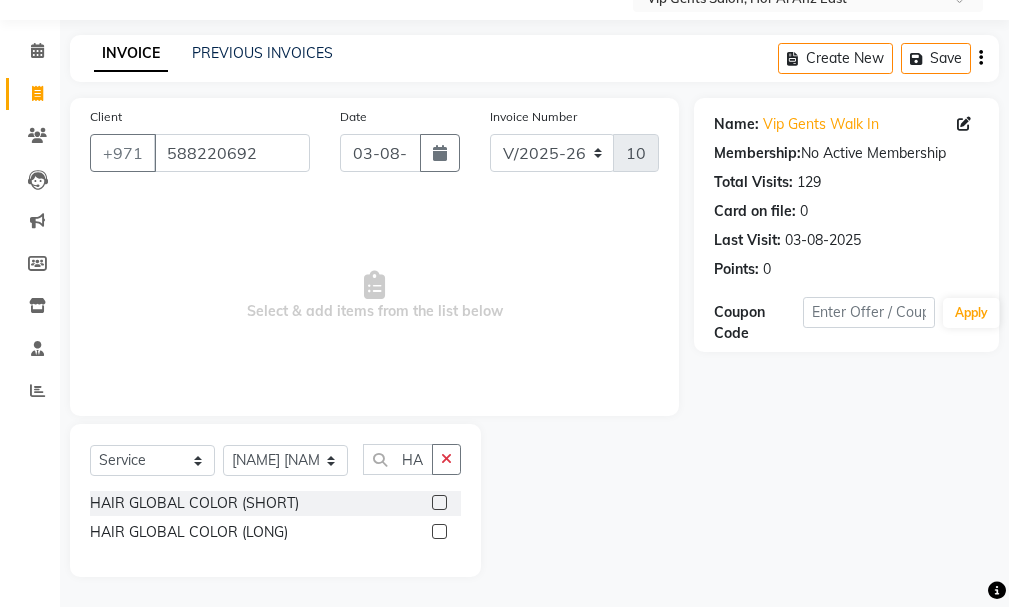 scroll, scrollTop: 79, scrollLeft: 0, axis: vertical 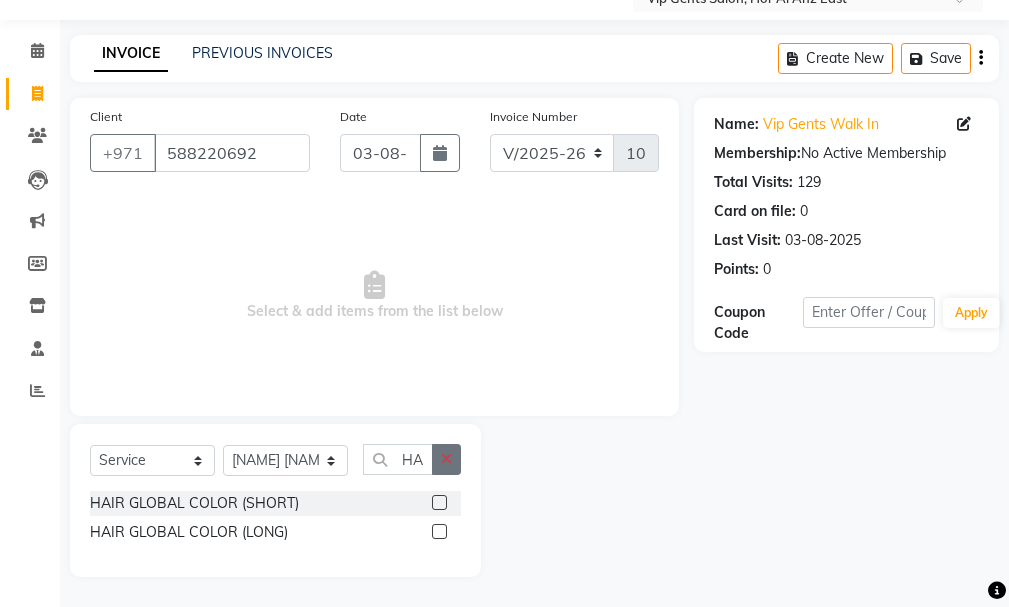 click 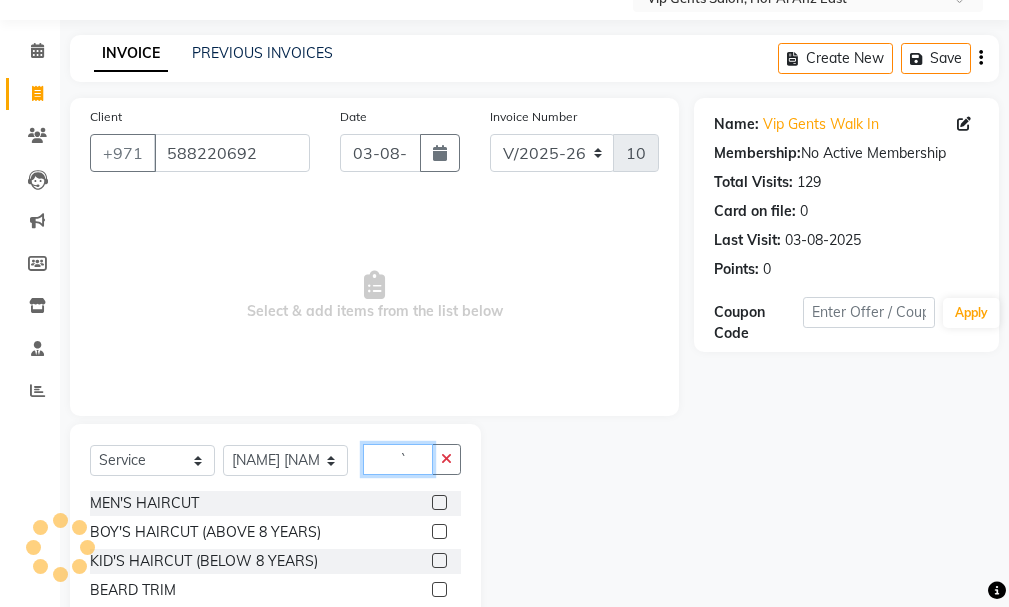 scroll, scrollTop: 21, scrollLeft: 0, axis: vertical 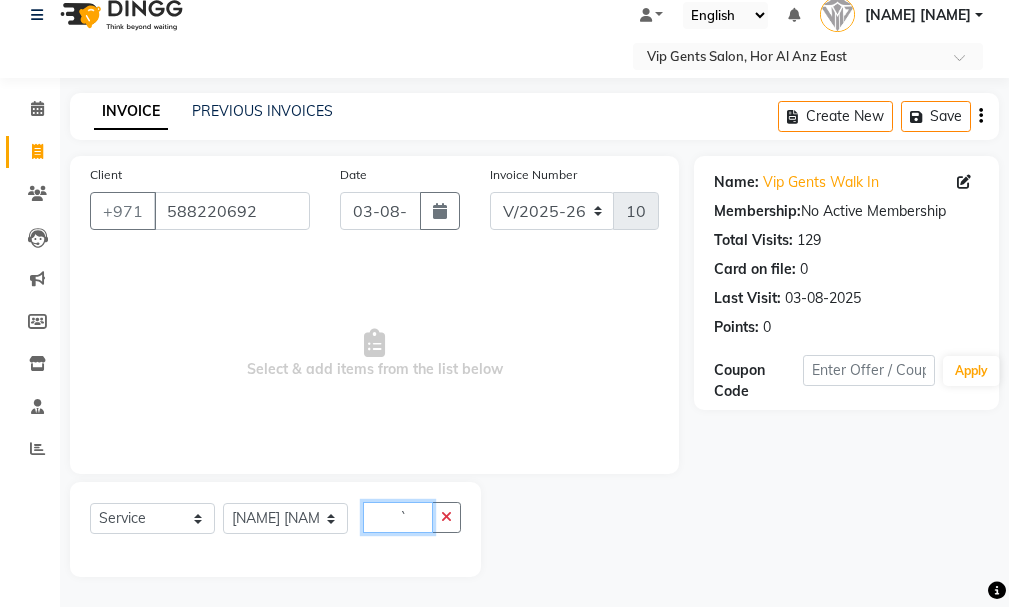 type on "`" 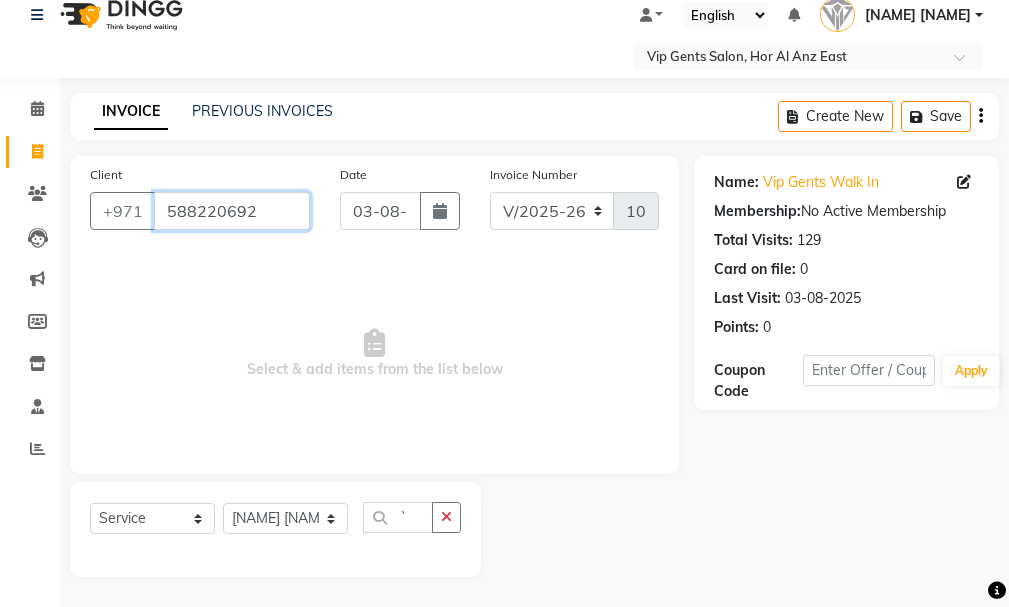 click on "588220692" at bounding box center (232, 211) 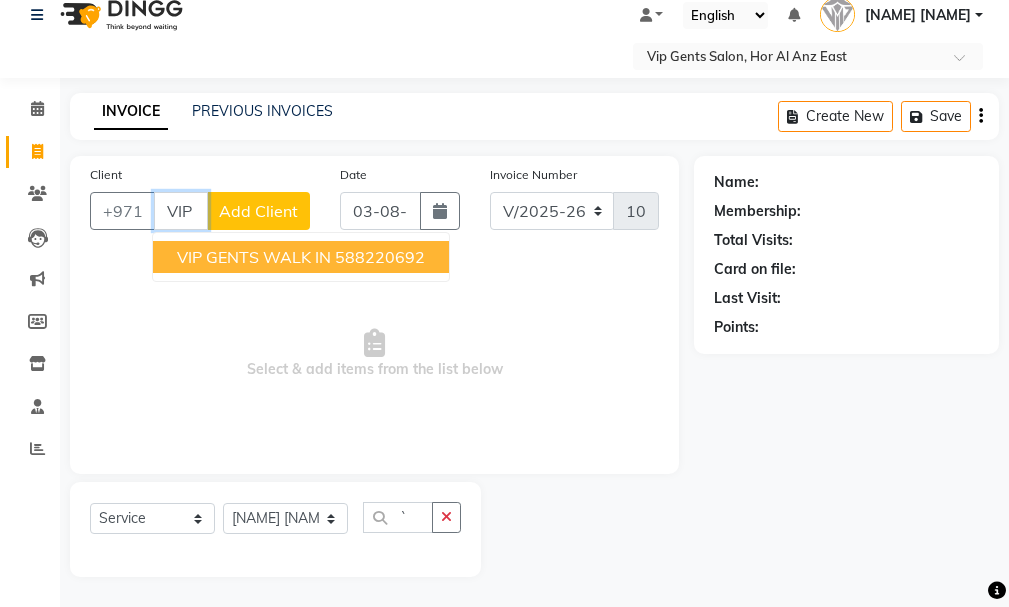 click on "VIP GENTS WALK IN  [PHONE]" at bounding box center [301, 257] 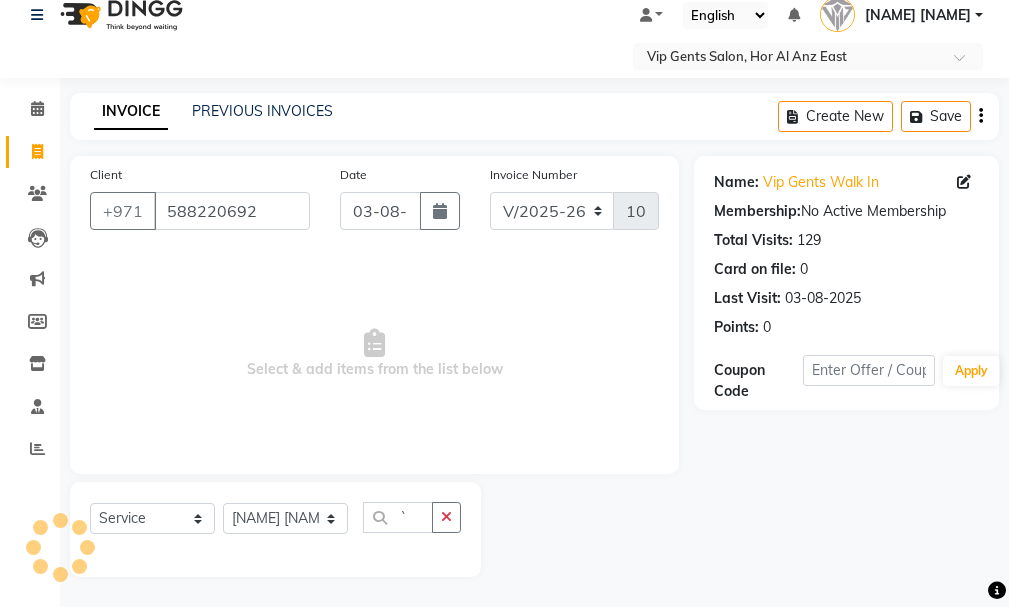 click on "Select  Service  Product  Membership  Package Voucher Prepaid Gift Card  Select Stylist [NAME] [NAME] [NAME] [NAME] [NAME] [NAME] [NAME] [NAME] [NAME] [NAME] [NAME] [NAME] [NAME] [NAME] [NAME] [NAME] [NAME] [NAME] [NAME] [NAME] [NAME] `" 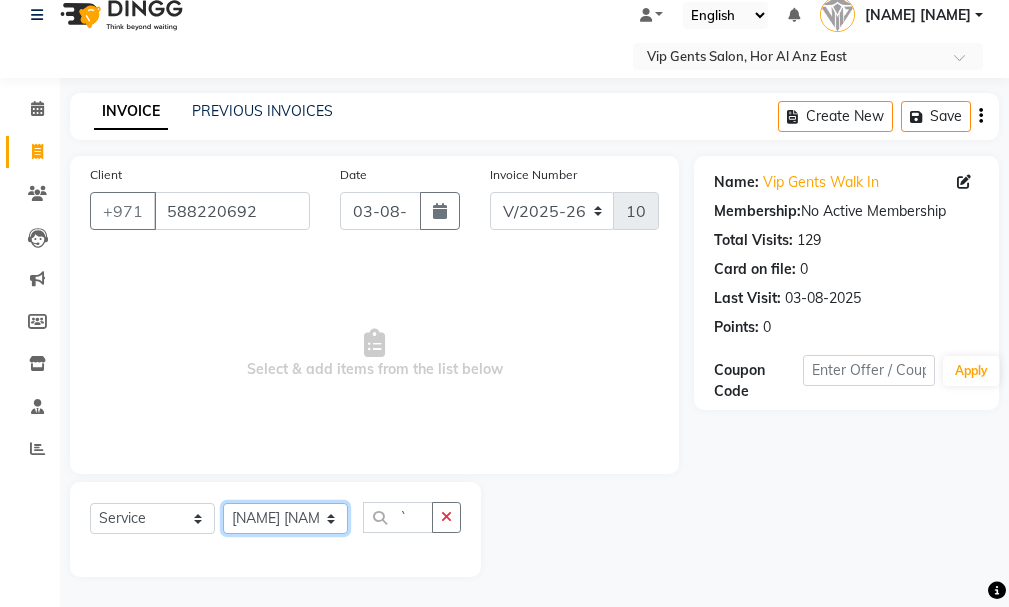 click on "Select Stylist [NAME] [NAME] [NAME] [NAME] [NAME] [NAME] [NAME] [NAME] [NAME] [NAME] [NAME] [NAME] [NAME] [NAME] [NAME] [NAME] [NAME] [NAME] [NAME] [NAME] [NAME]." 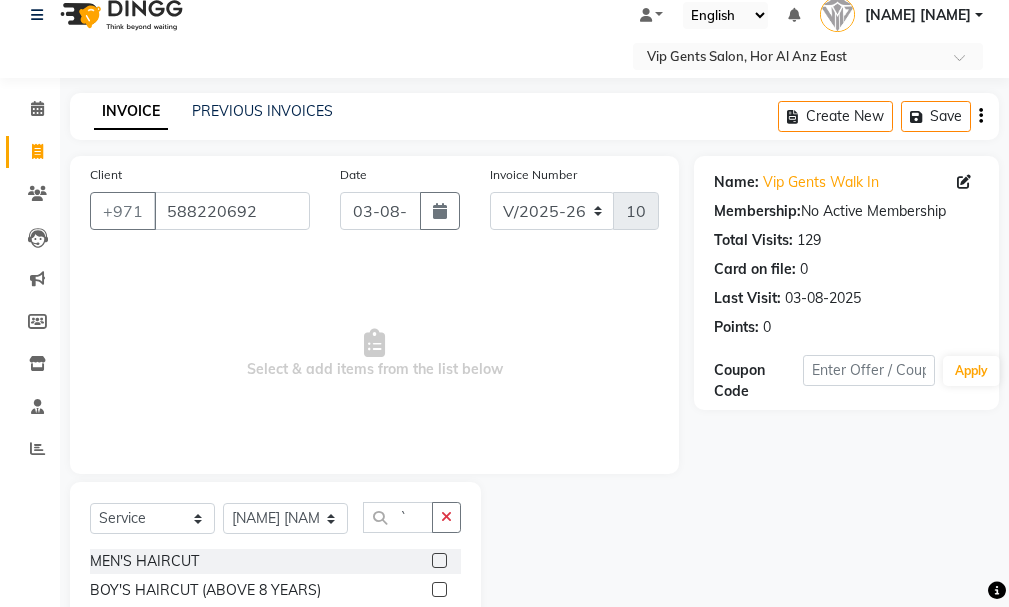 click on "Select  Service  Product  Membership  Package Voucher Prepaid Gift Card  Select Stylist [NAME] [NAME] [NAME] [NAME] [NAME] [NAME] [NAME] [NAME] [NAME] [NAME] [NAME] [NAME] [NAME] [NAME] [NAME] [NAME] [NAME] [NAME] [NAME] [NAME] [NAME] `" 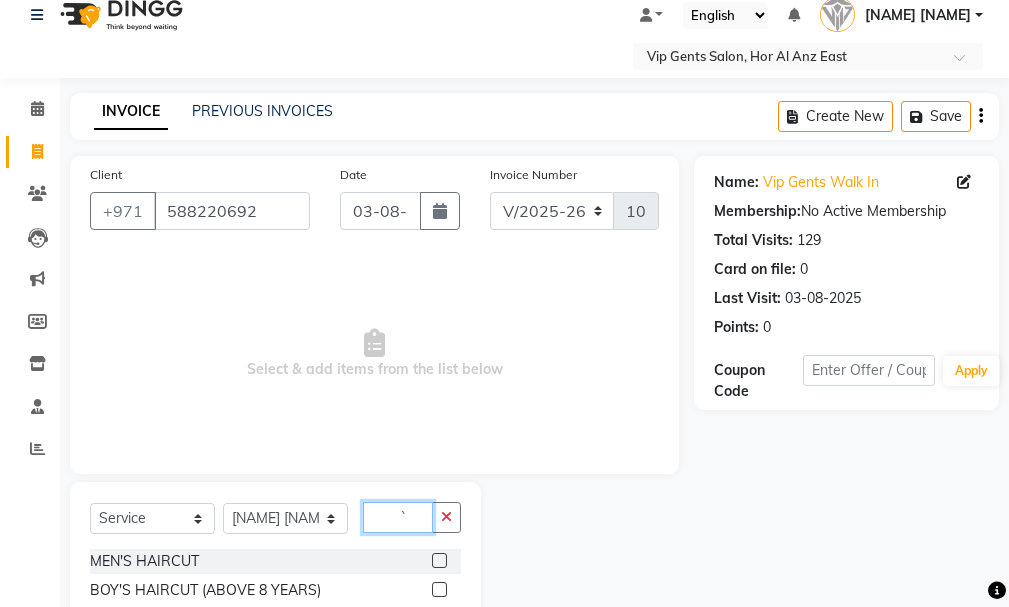 click on "`" 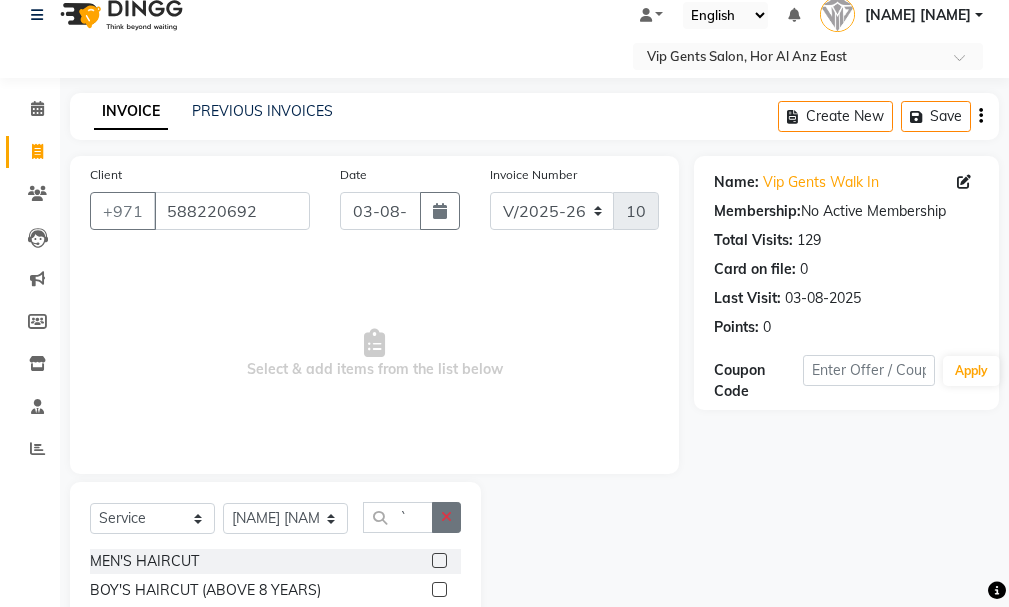 click 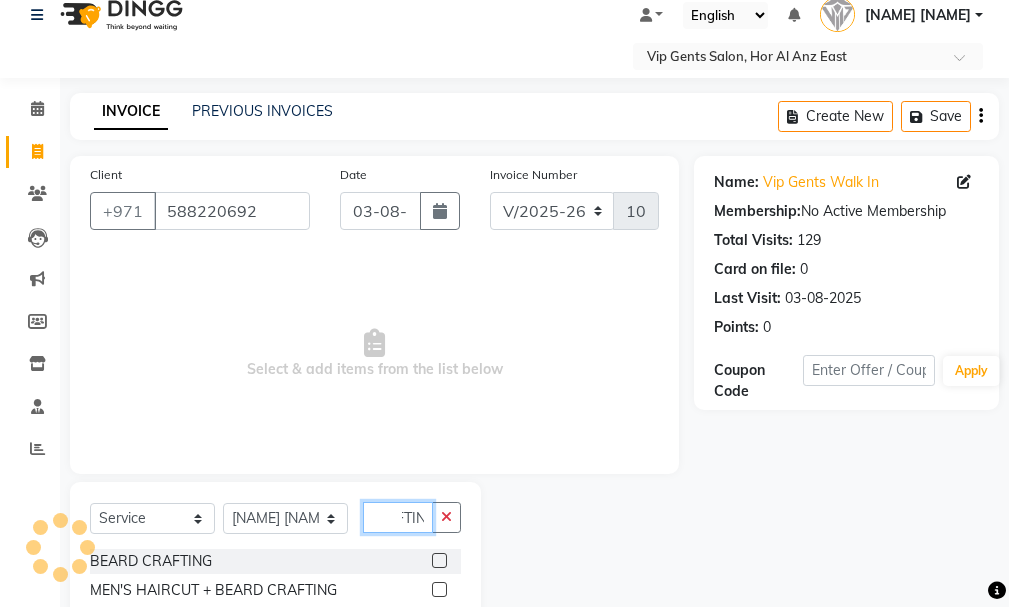 scroll, scrollTop: 0, scrollLeft: 47, axis: horizontal 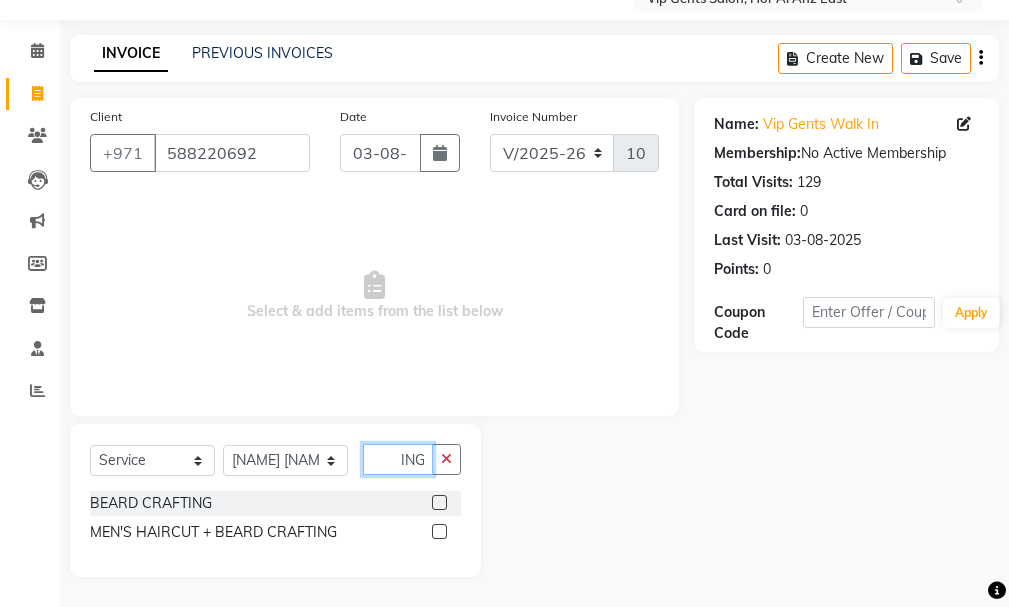 type on "CRAFTING" 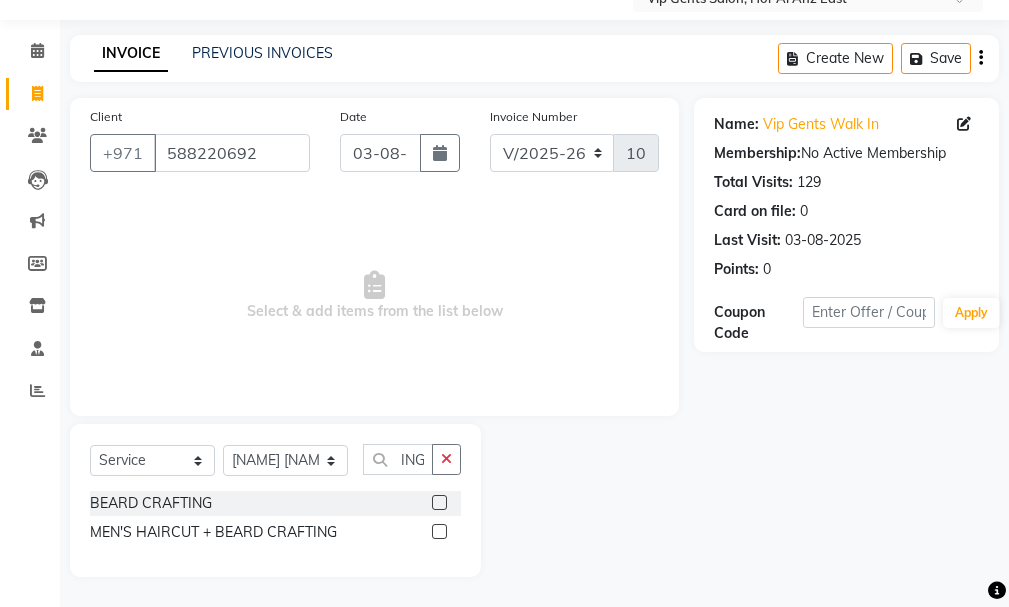 click 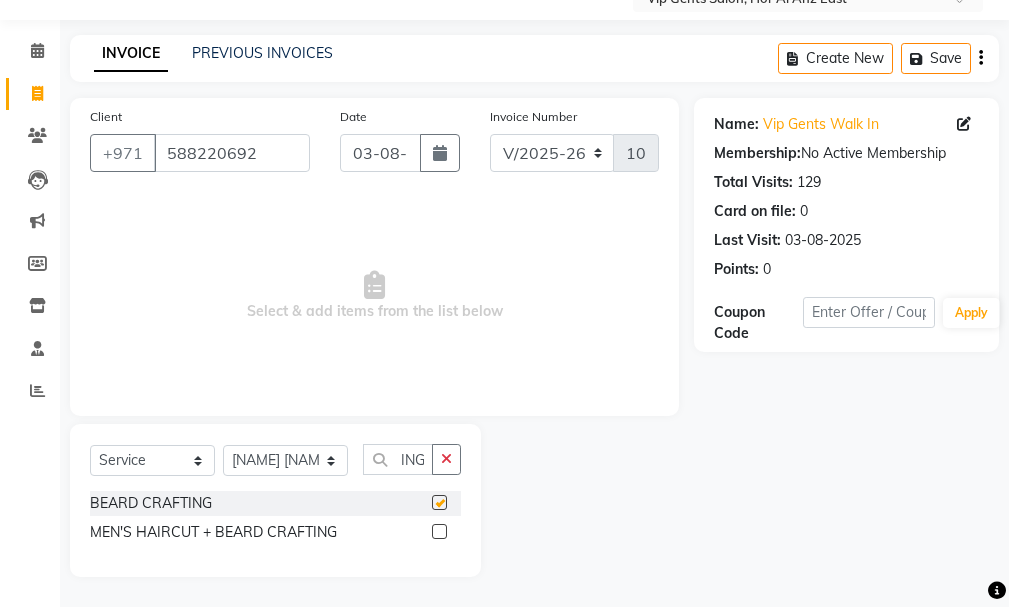 scroll, scrollTop: 0, scrollLeft: 0, axis: both 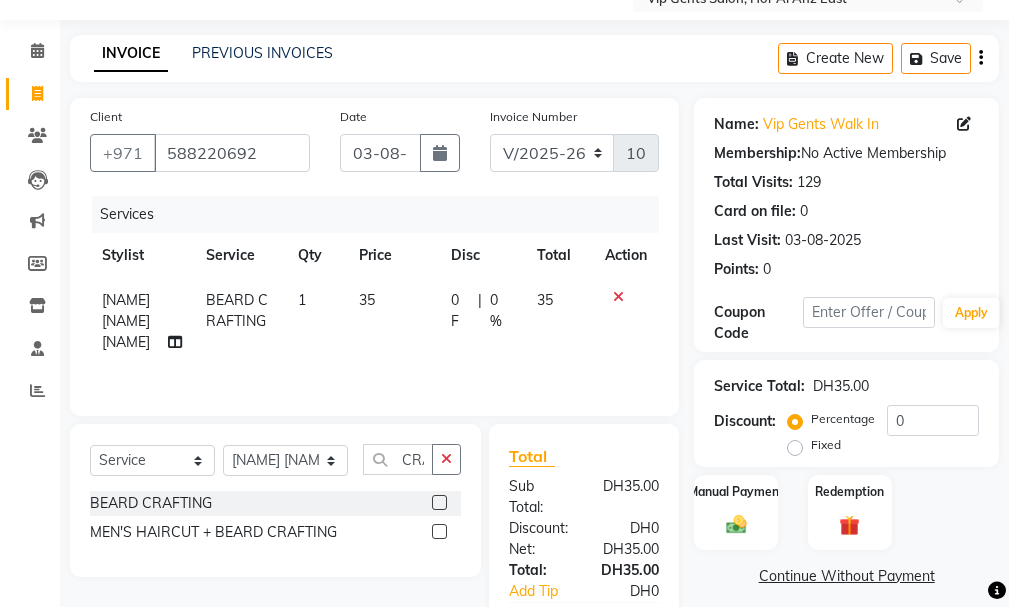 checkbox on "false" 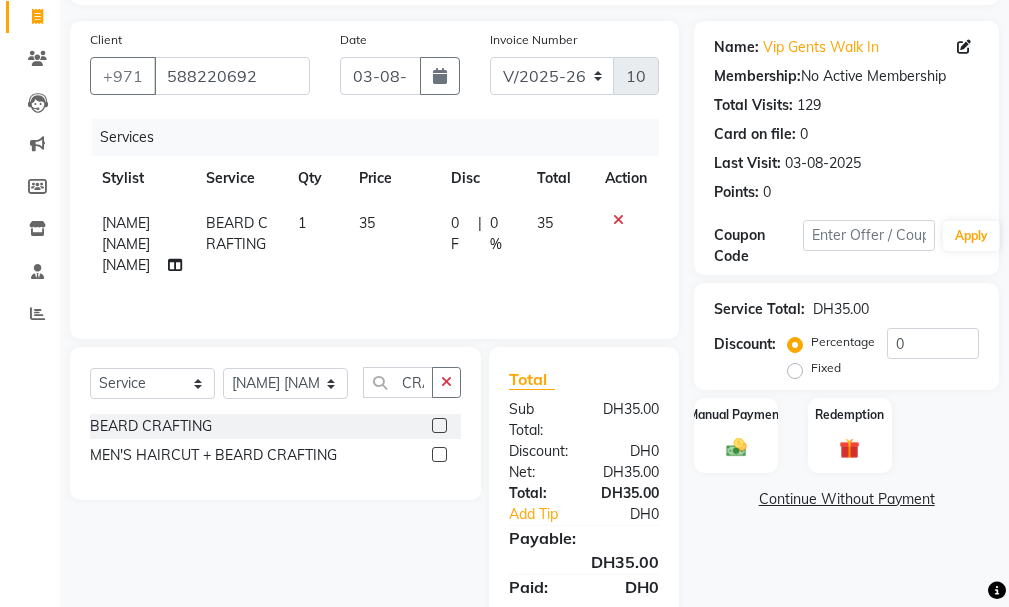 scroll, scrollTop: 244, scrollLeft: 0, axis: vertical 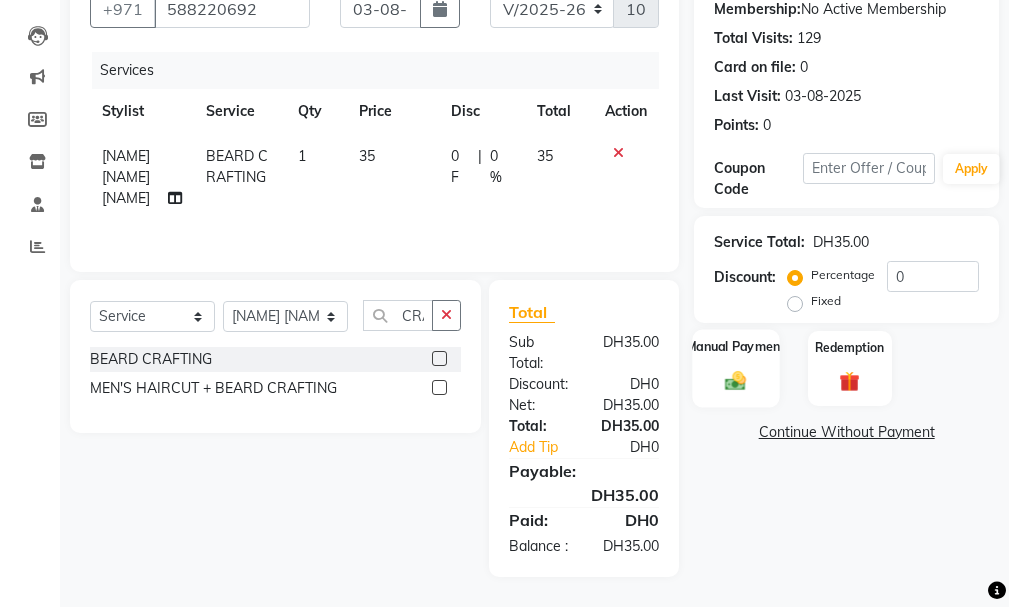 click 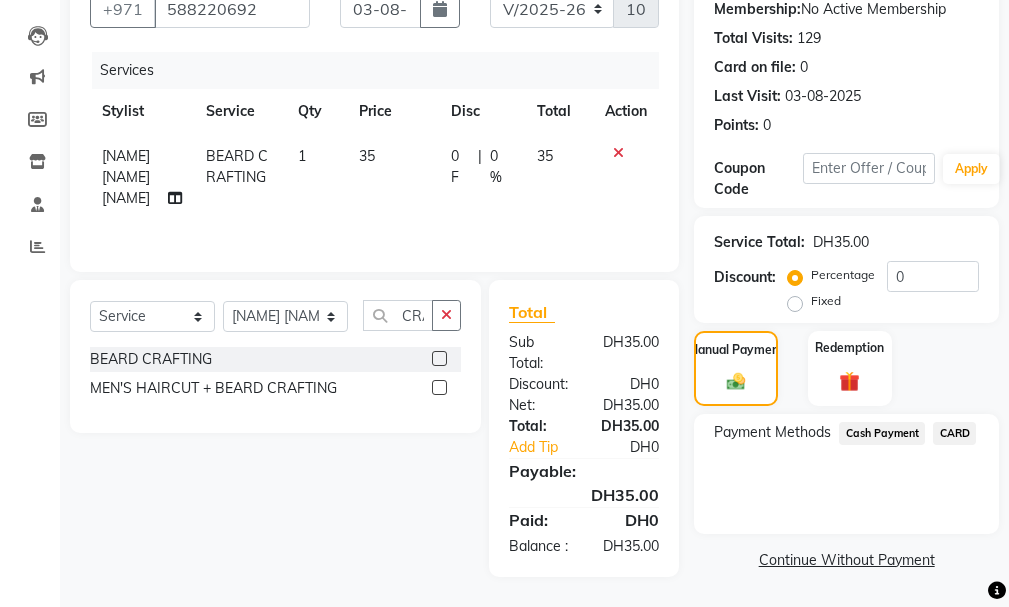 click on "CARD" 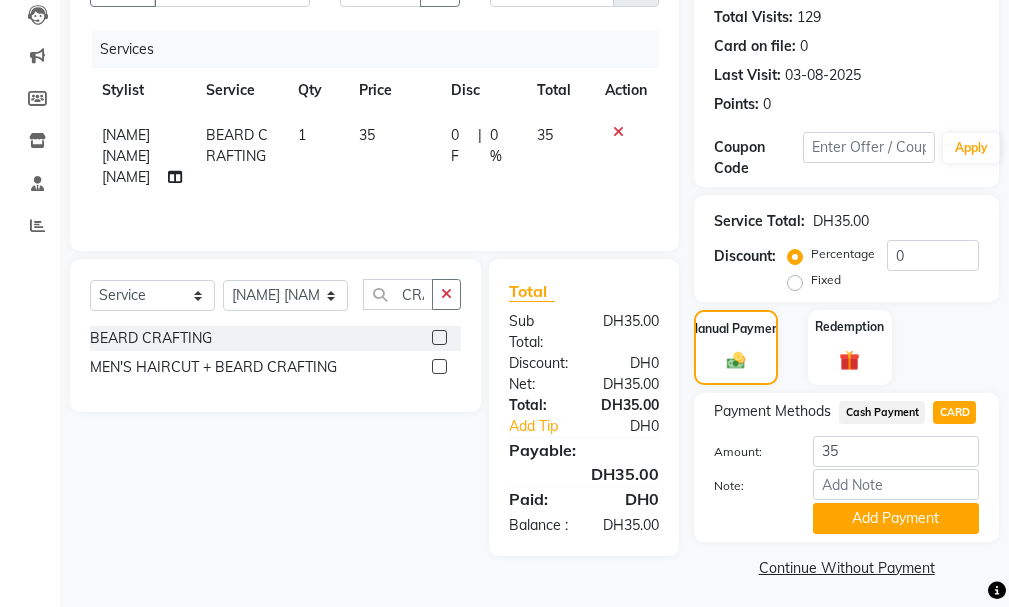 scroll, scrollTop: 250, scrollLeft: 0, axis: vertical 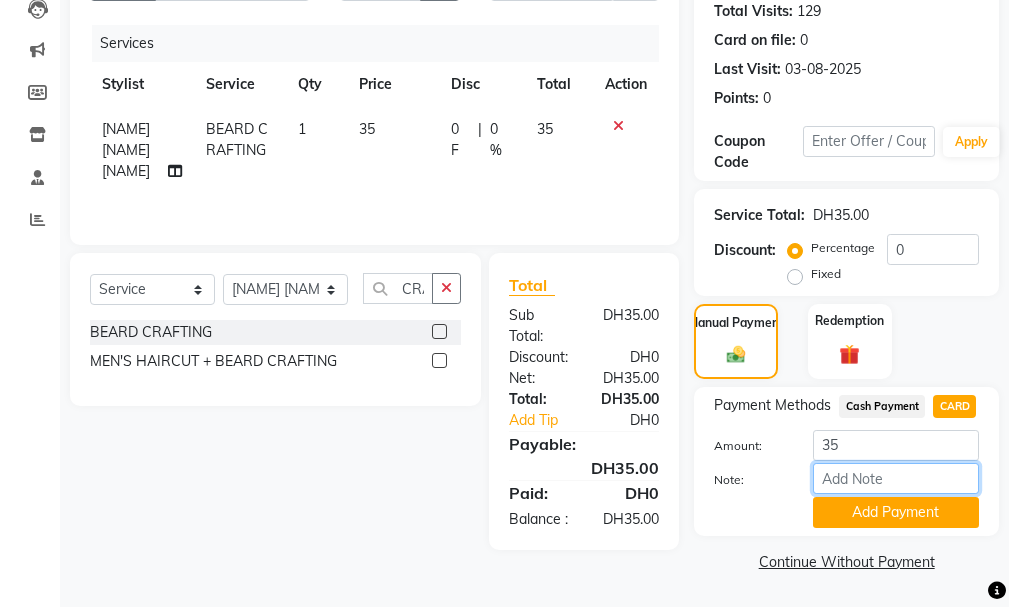 click on "Note:" at bounding box center (896, 478) 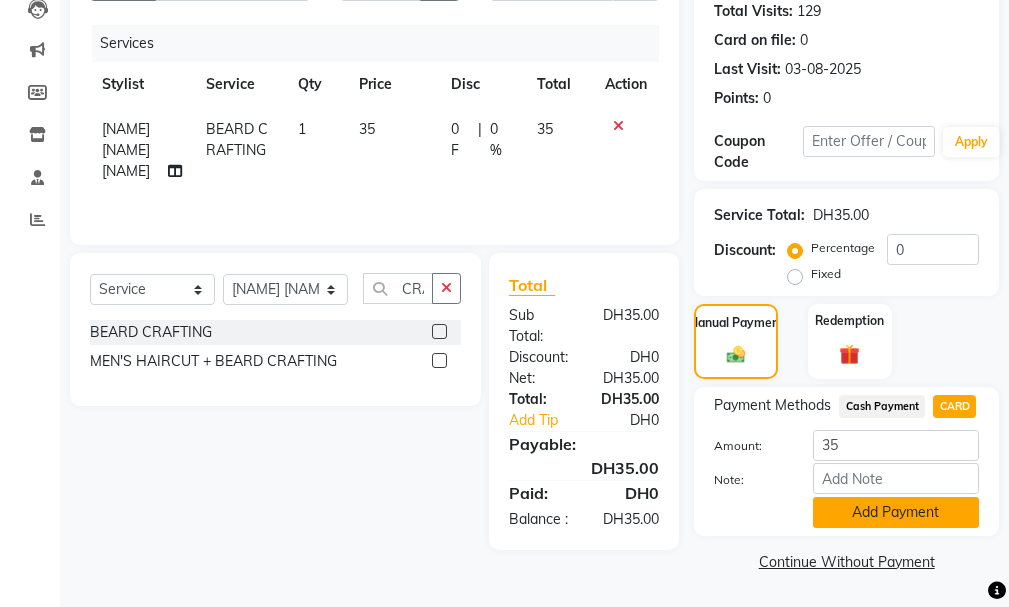 click on "Add Payment" 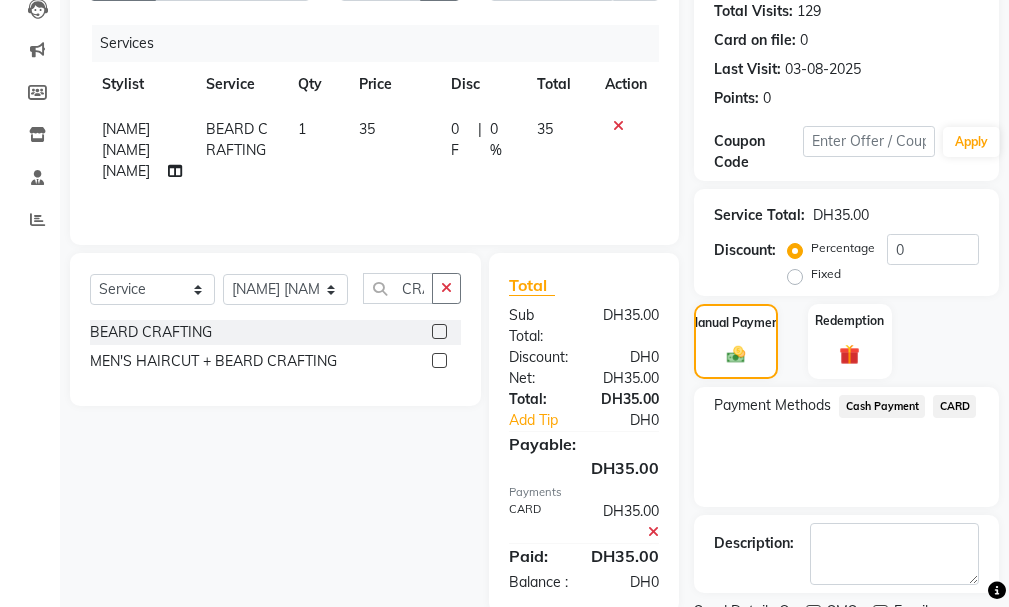 scroll, scrollTop: 334, scrollLeft: 0, axis: vertical 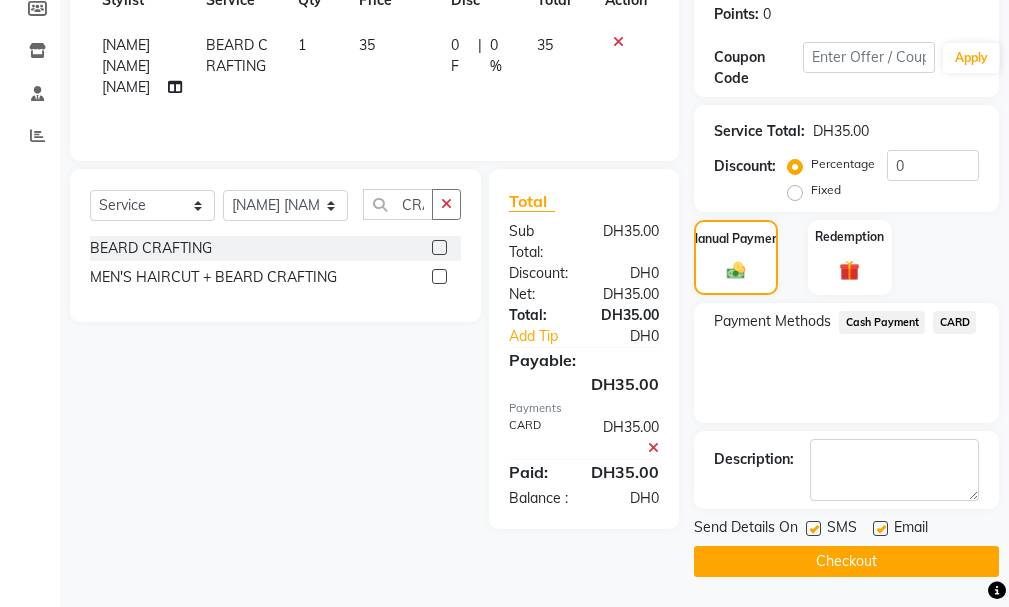 click on "Checkout" 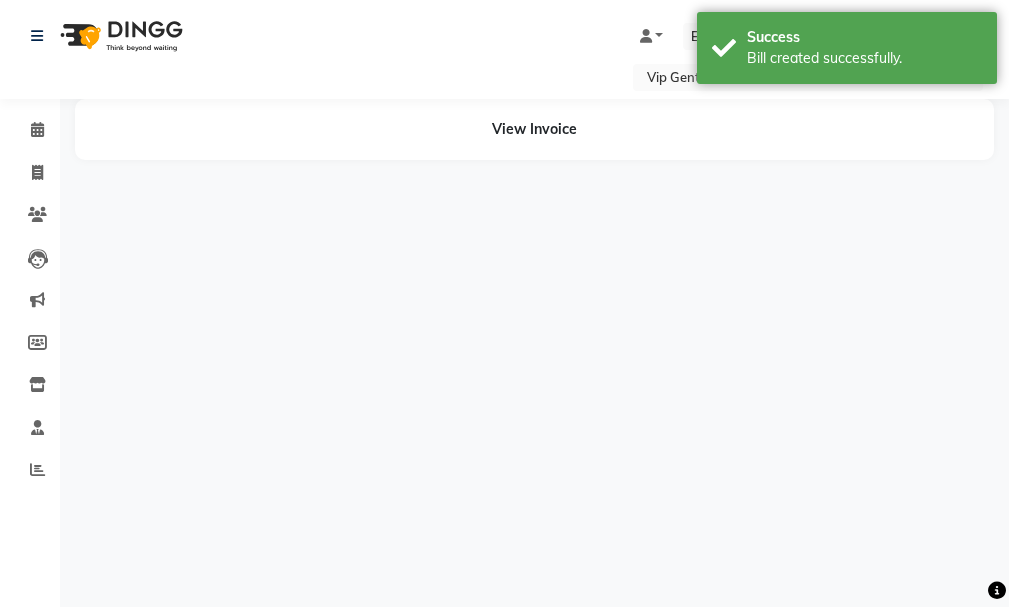 click on "Select Location × Vip Gents Salon, Hor Al Anz East Default Panel My Panel English ENGLISH Español العربية मराठी हिंदी ગુજરાતી தமிழ் 中文 Notifications nothing to show [NAME] Manage Profile Change Password Sign out  Version:3.15.11  ☀ VIP gents salon, Hor Al Anz East  Calendar  Invoice  Clients  Leads   Marketing  Members  Inventory  Staff  Reports Completed InProgress Upcoming Dropped Tentative Check-In Confirm Bookings Generate Report Segments Page Builder  View Invoice
Success   Bill created successfully.
Help
1 result available" at bounding box center [504, 303] 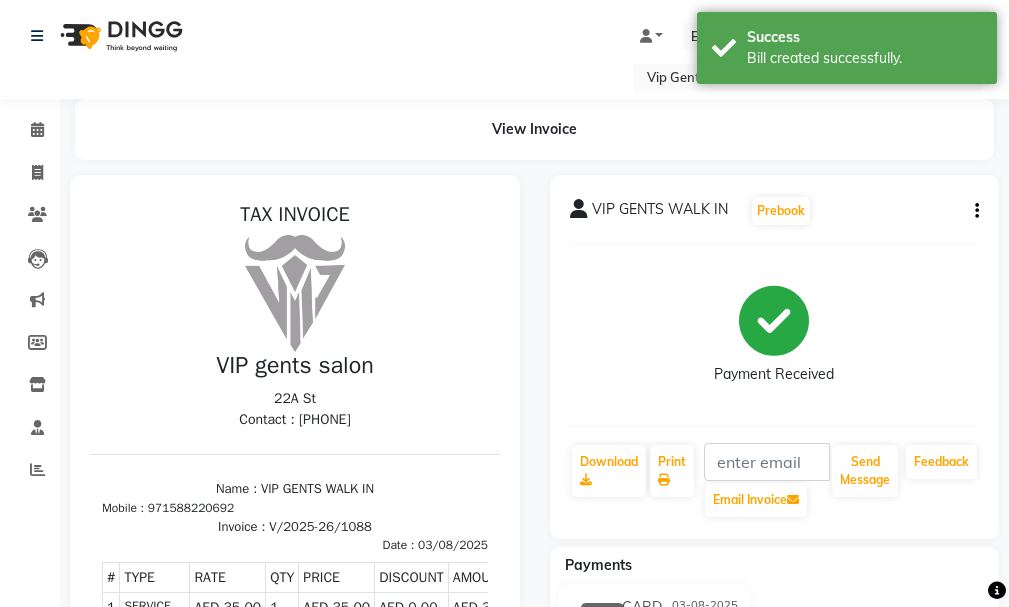 scroll, scrollTop: 0, scrollLeft: 0, axis: both 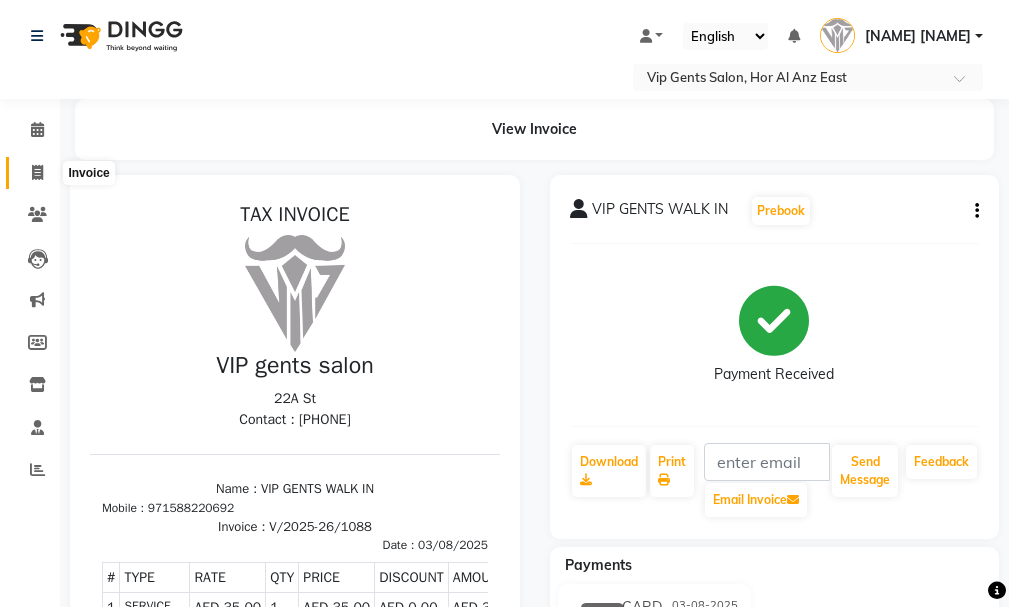 click 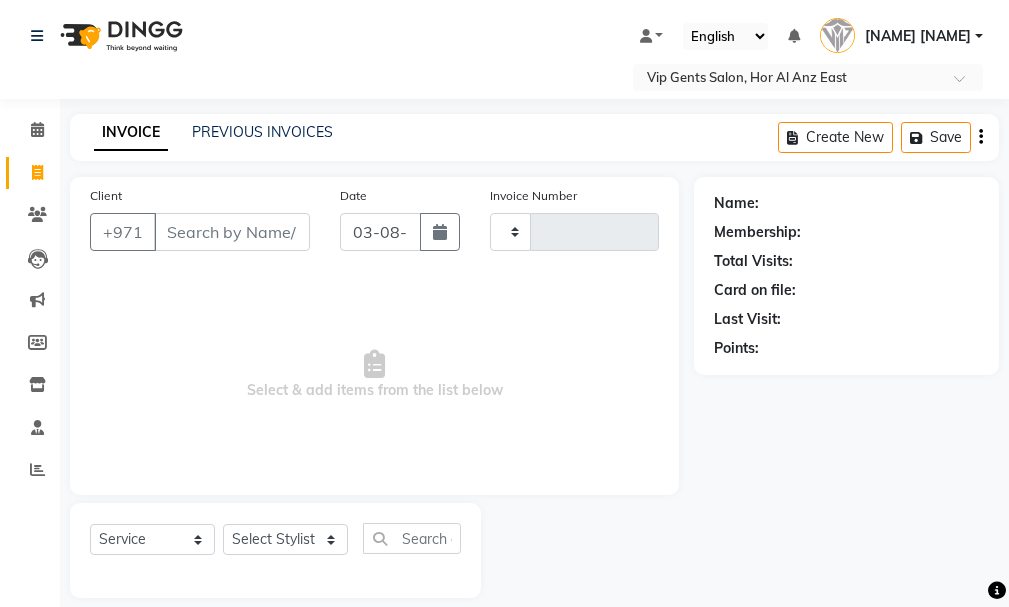 scroll, scrollTop: 21, scrollLeft: 0, axis: vertical 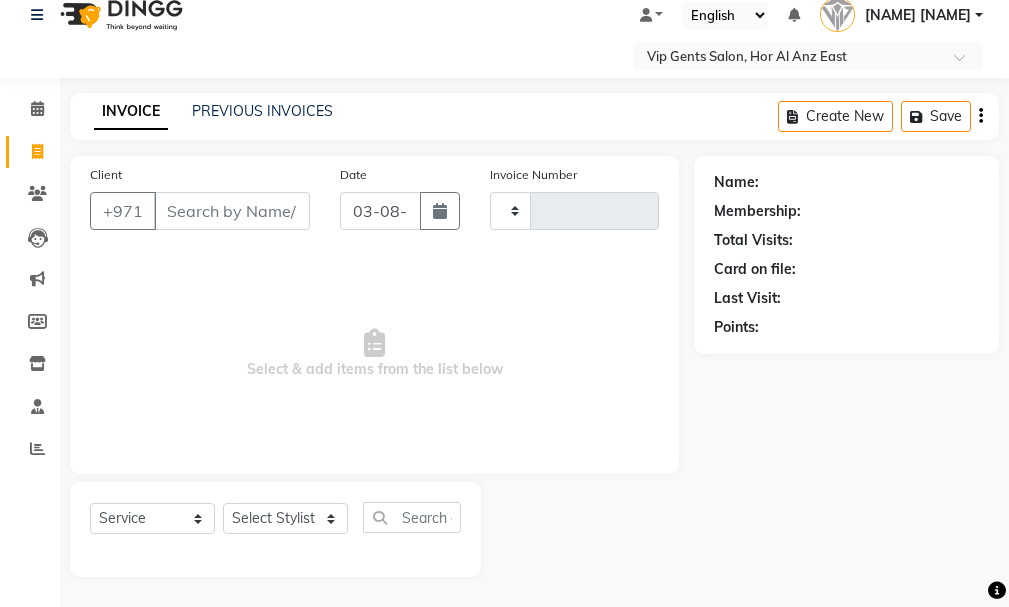 type on "1089" 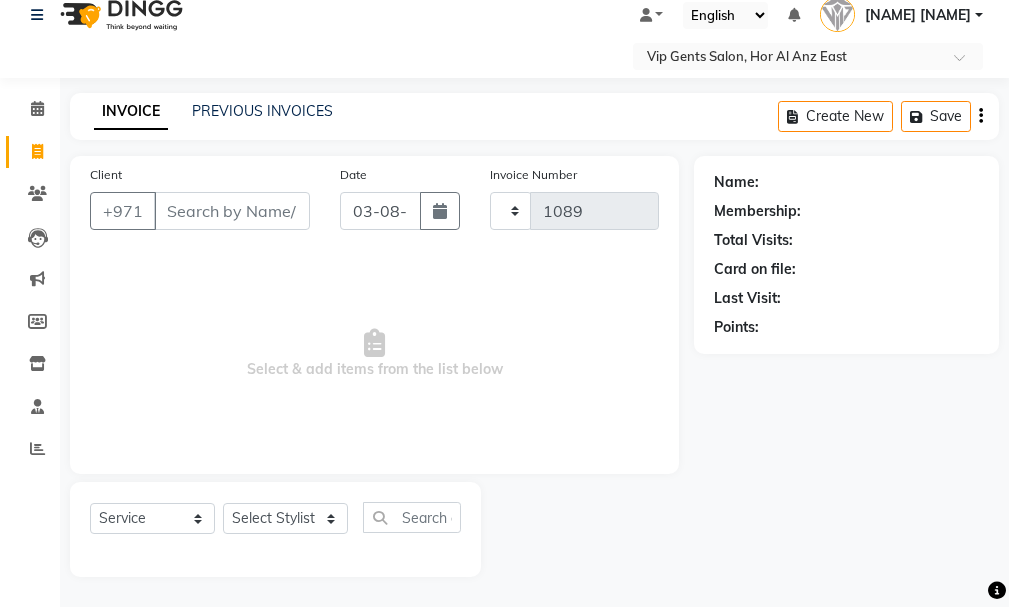 select on "8415" 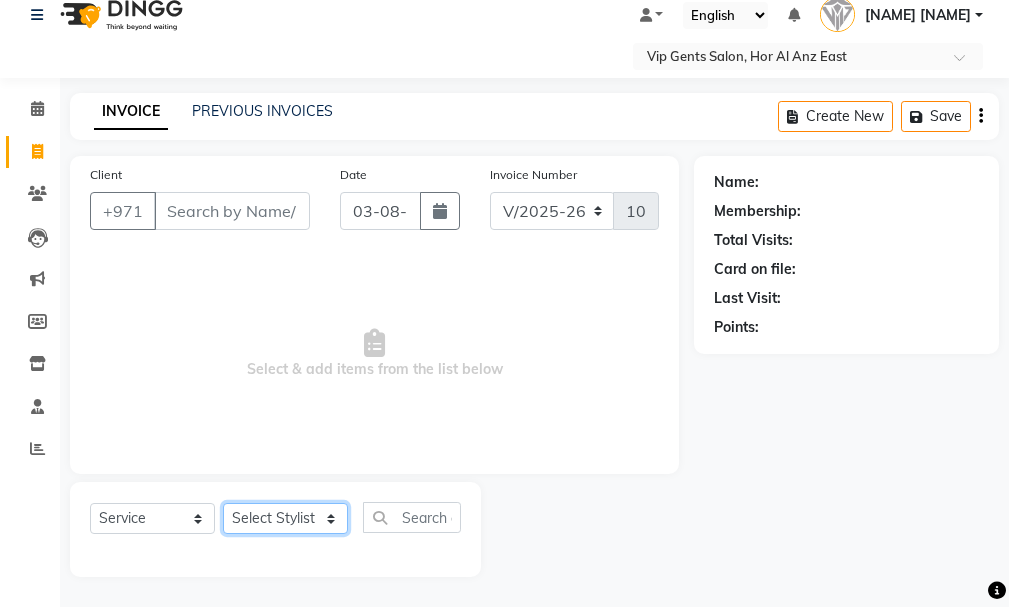 click on "Select Stylist [NAME] [NAME] [NAME] [NAME] [NAME] [NAME] [NAME] [NAME] [NAME] [NAME] [NAME] [NAME] [NAME] [NAME] [NAME] [NAME] [NAME] [NAME] [NAME] [NAME] [NAME]." 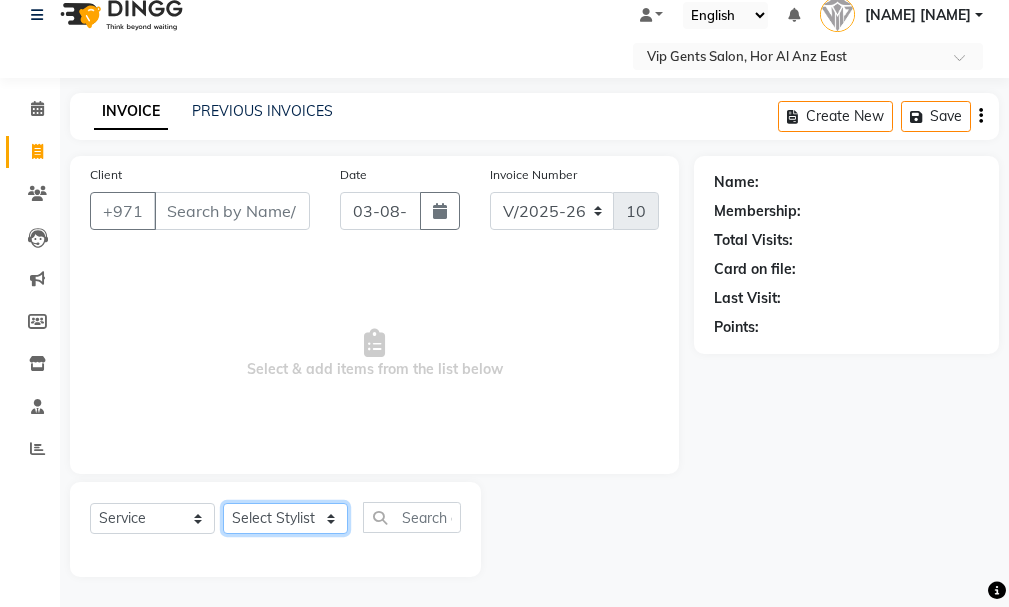 select on "81343" 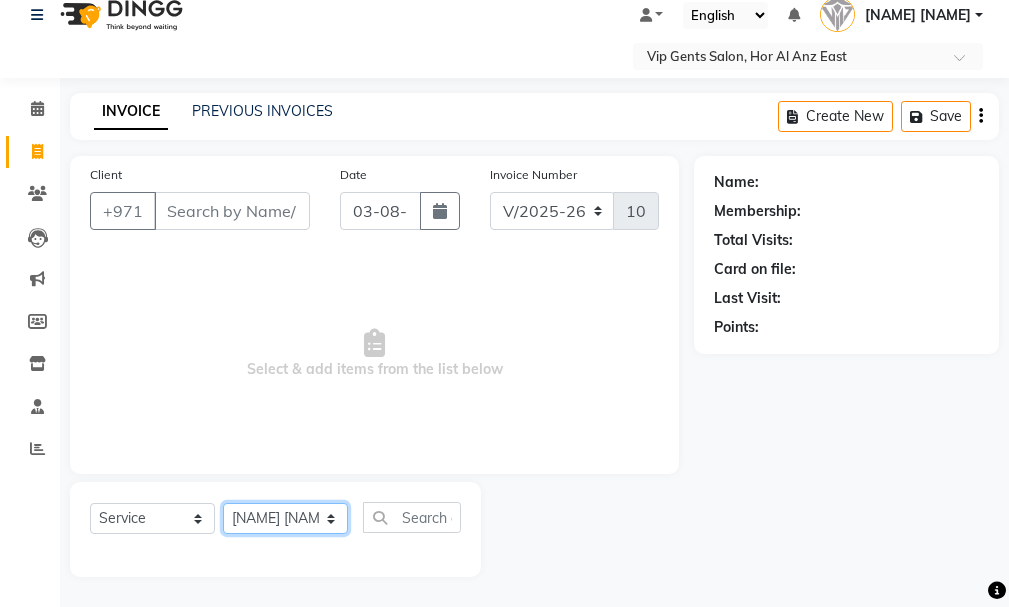 click on "Select Stylist [NAME] [NAME] [NAME] [NAME] [NAME] [NAME] [NAME] [NAME] [NAME] [NAME] [NAME] [NAME] [NAME] [NAME] [NAME] [NAME] [NAME] [NAME] [NAME] [NAME] [NAME]." 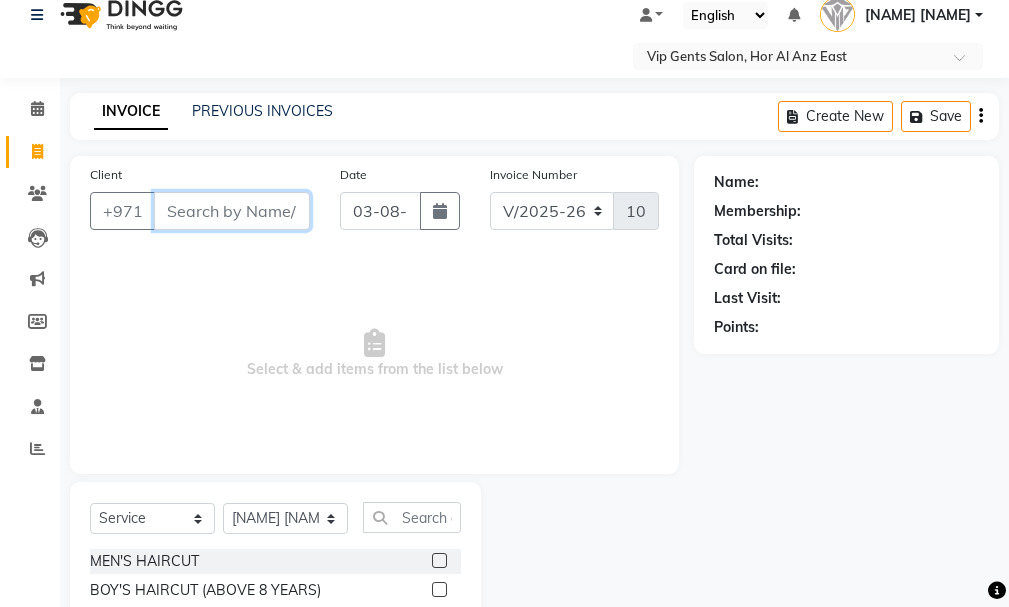 click on "Client" at bounding box center [232, 211] 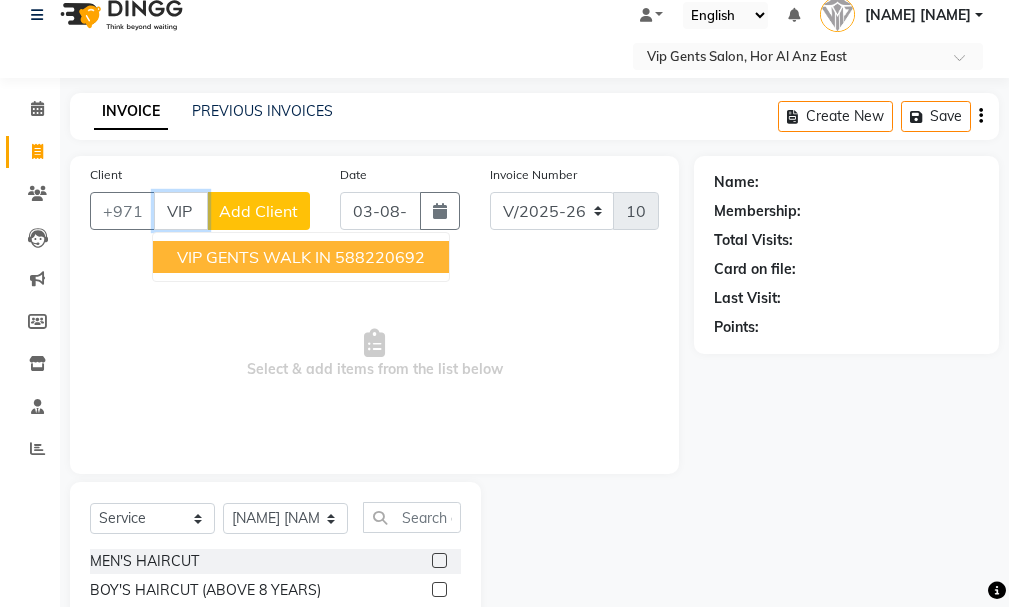 click on "VIP GENTS WALK IN  [PHONE]" at bounding box center (301, 257) 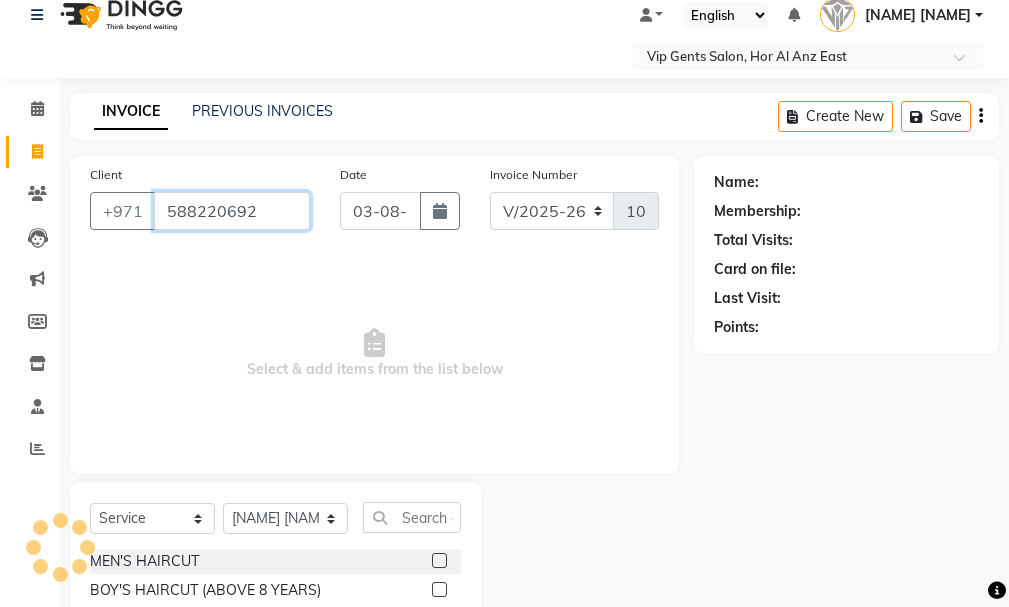 type on "588220692" 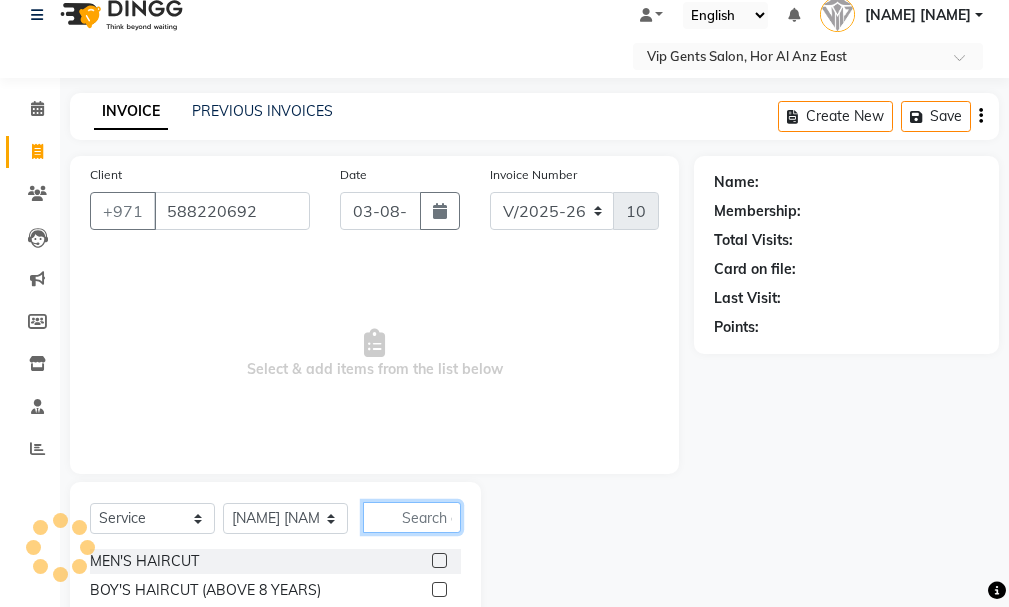 click 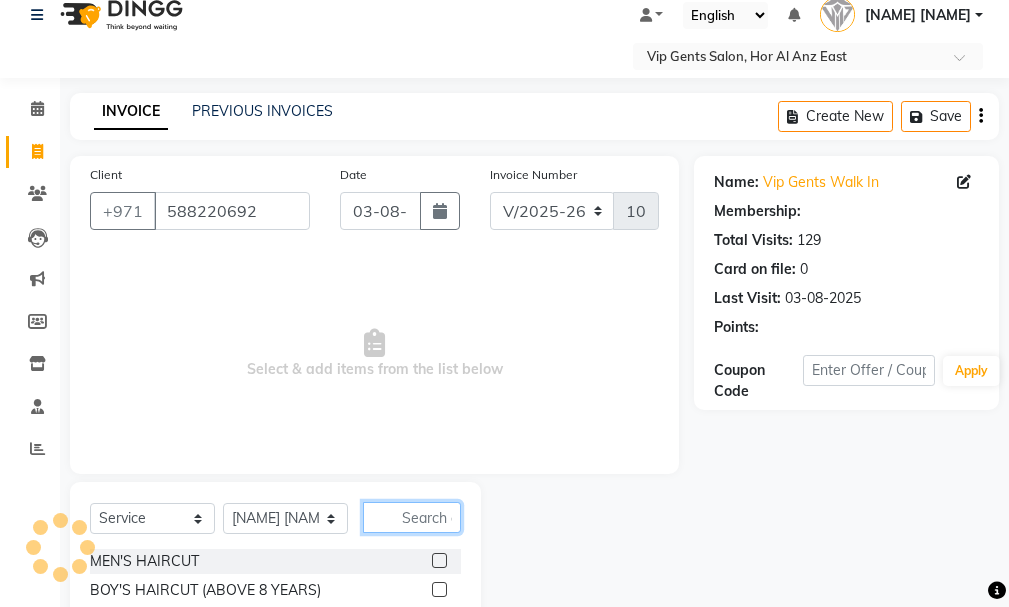 type on "G" 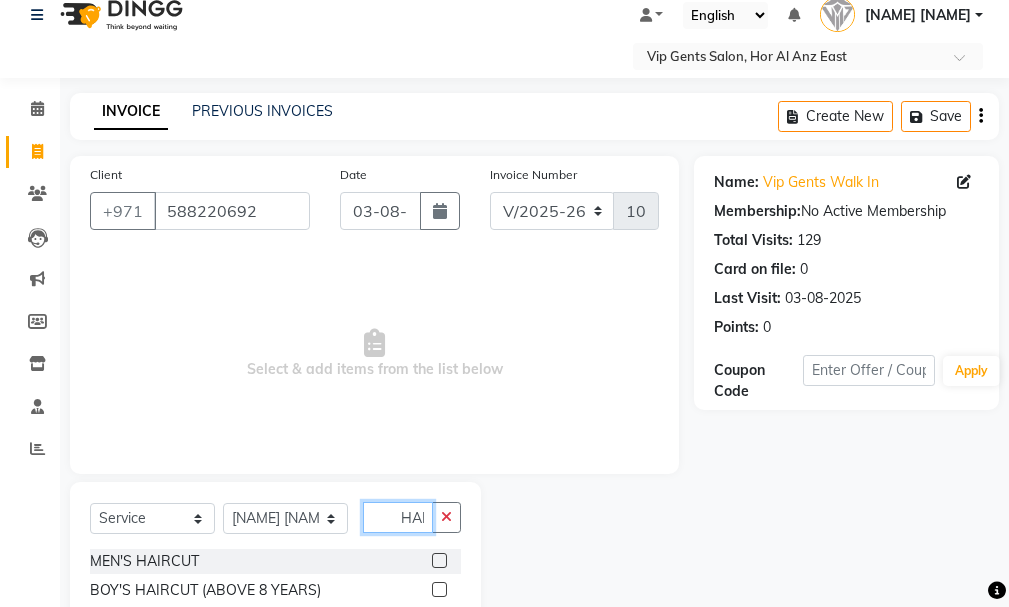 scroll, scrollTop: 0, scrollLeft: 11, axis: horizontal 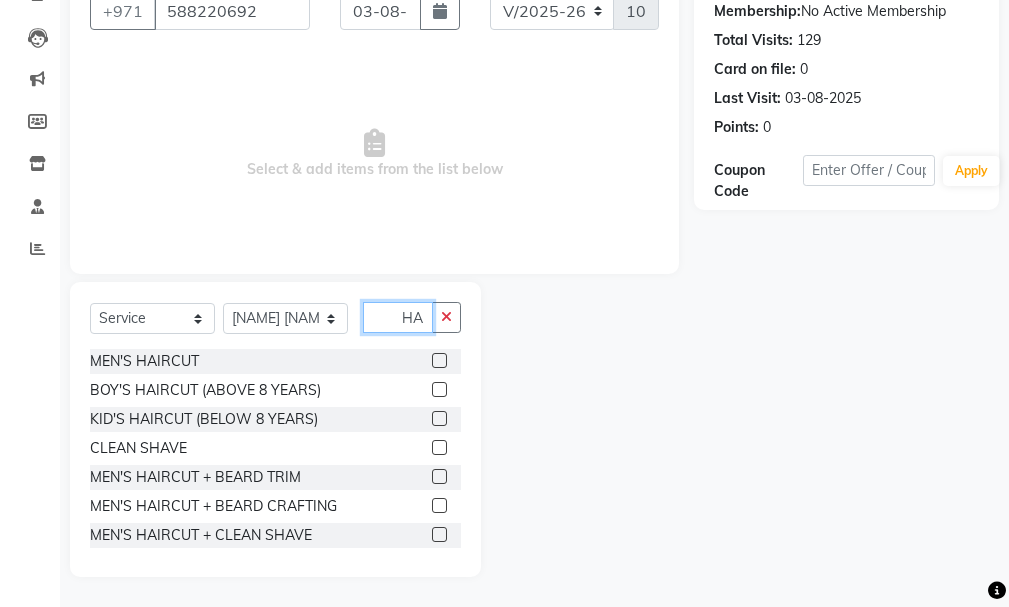 type on "H" 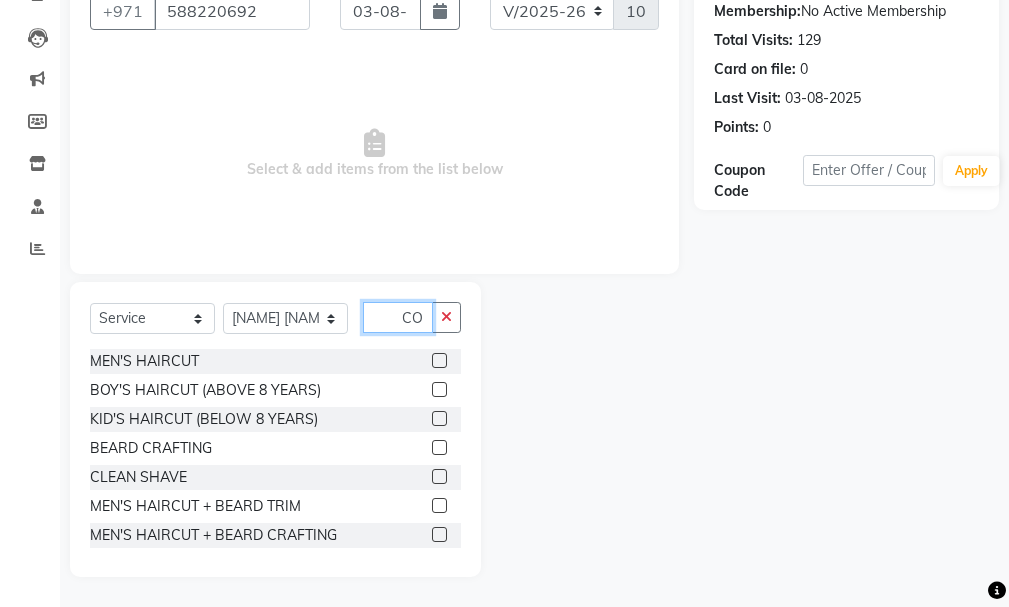 scroll, scrollTop: 195, scrollLeft: 0, axis: vertical 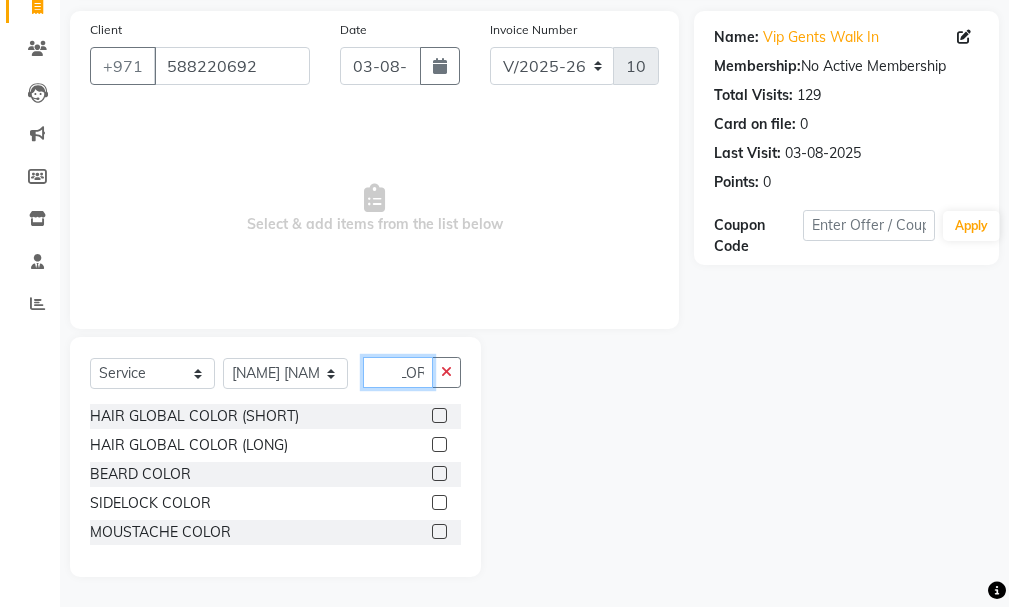 type on "COLOR" 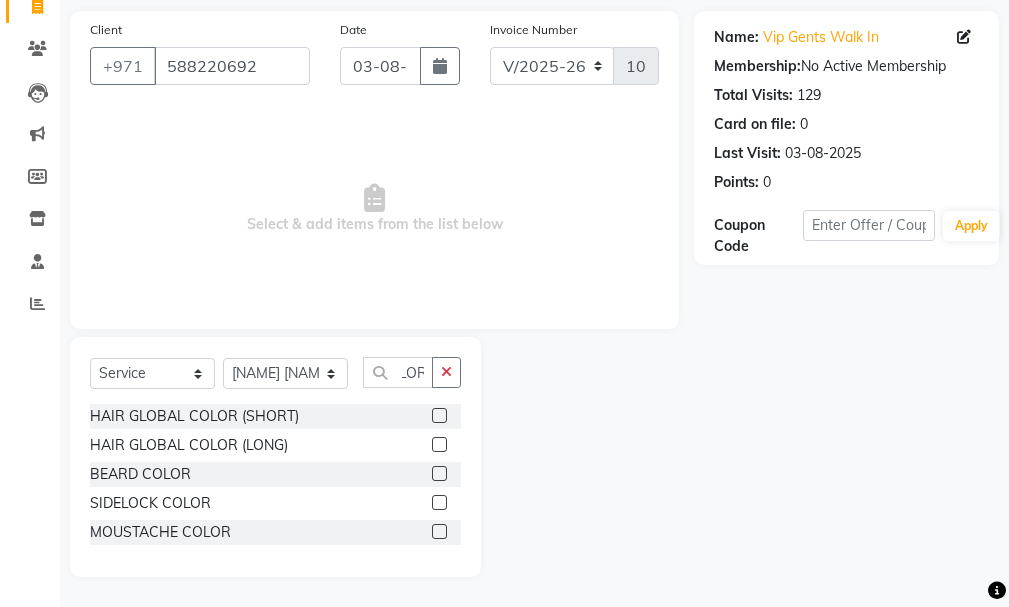 scroll, scrollTop: 0, scrollLeft: 0, axis: both 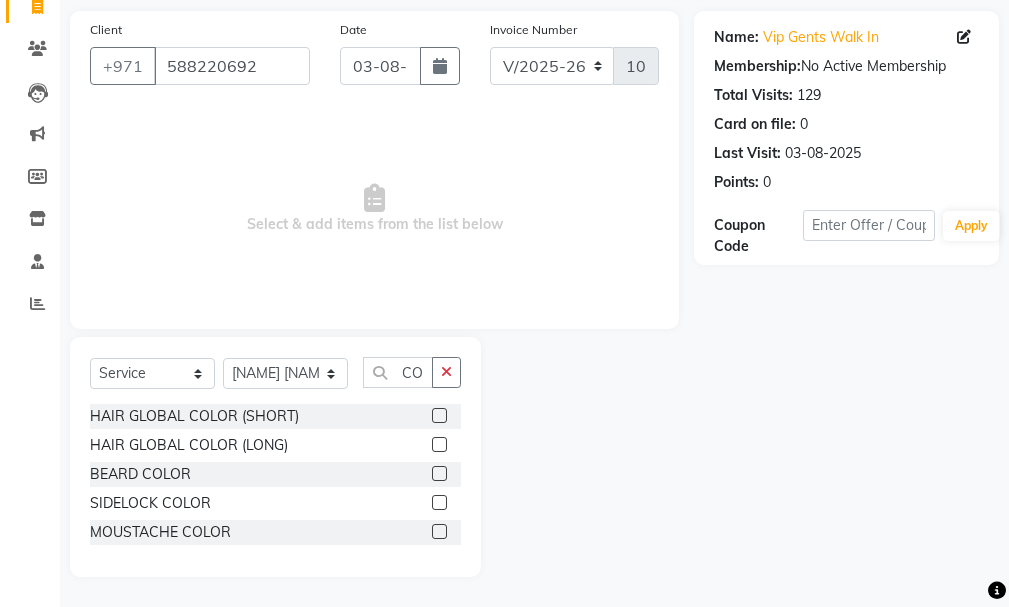 click 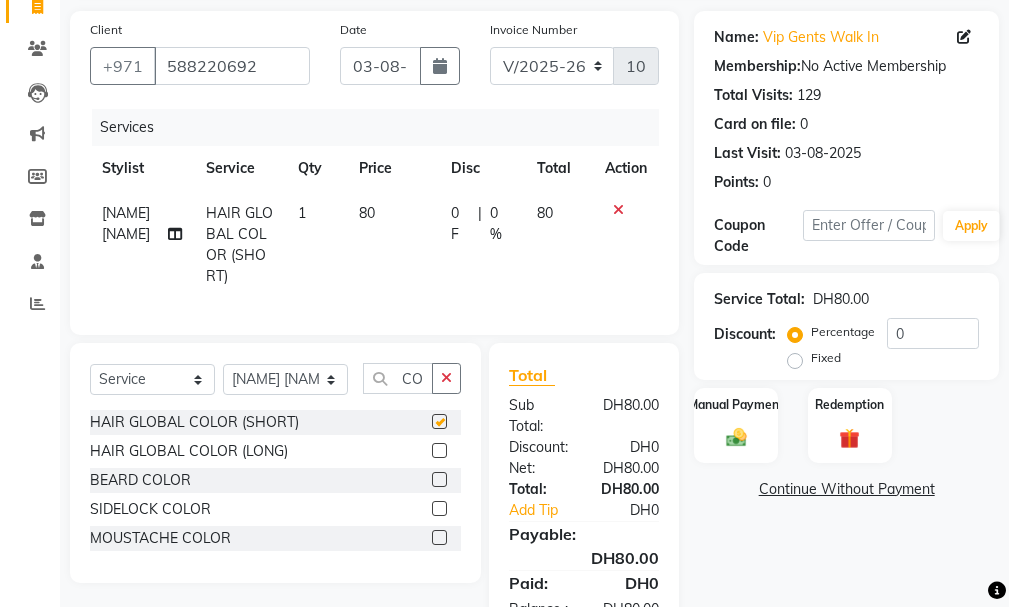 checkbox on "false" 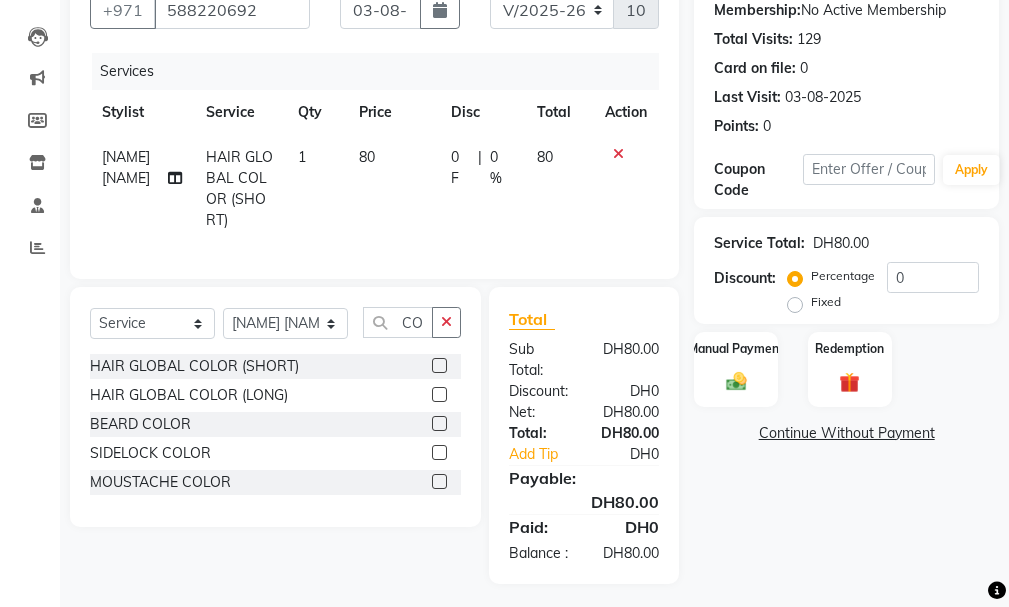 scroll, scrollTop: 265, scrollLeft: 0, axis: vertical 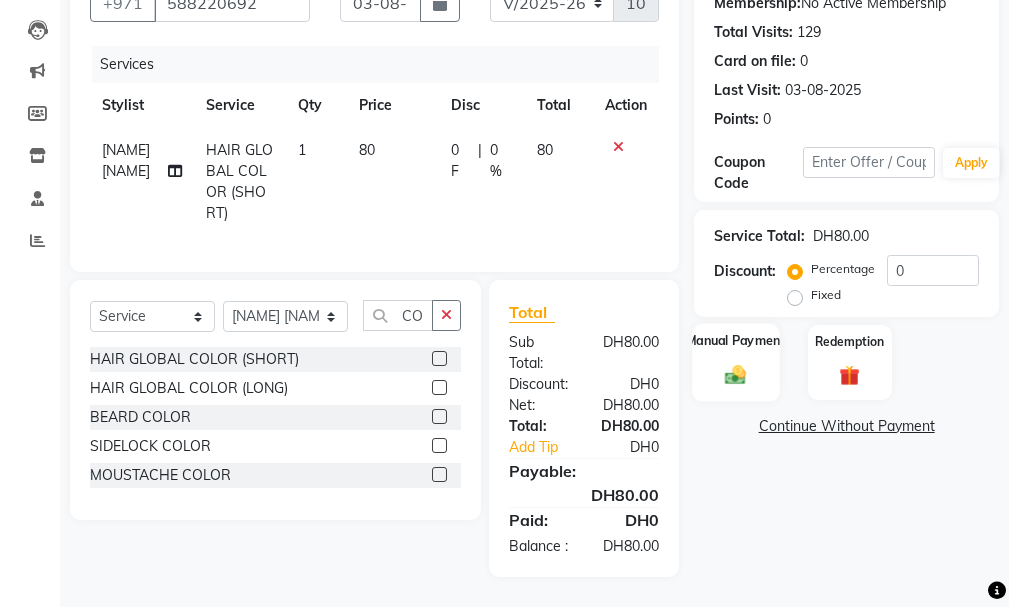 click 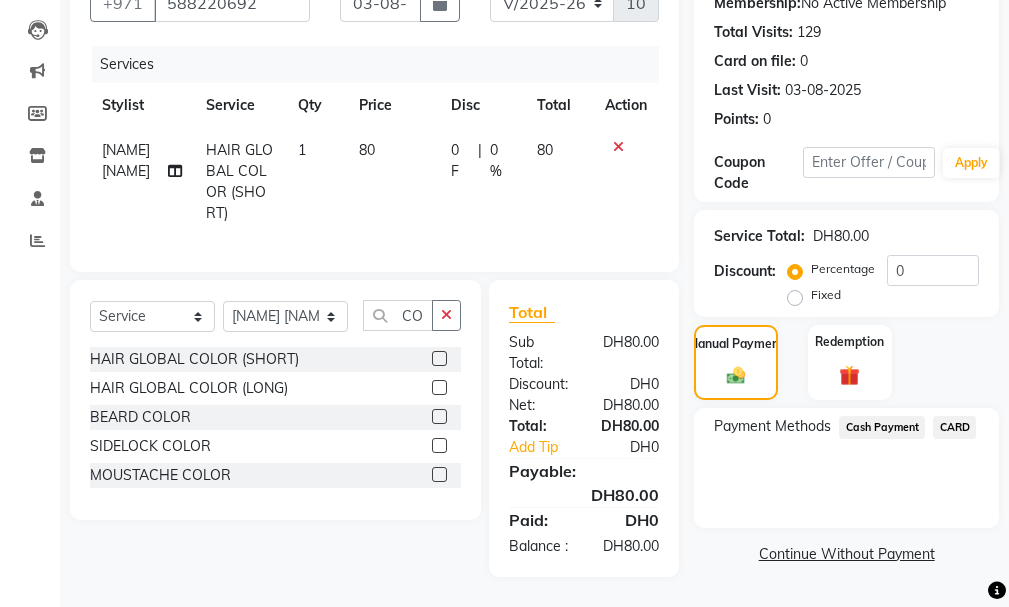 click on "Cash Payment" 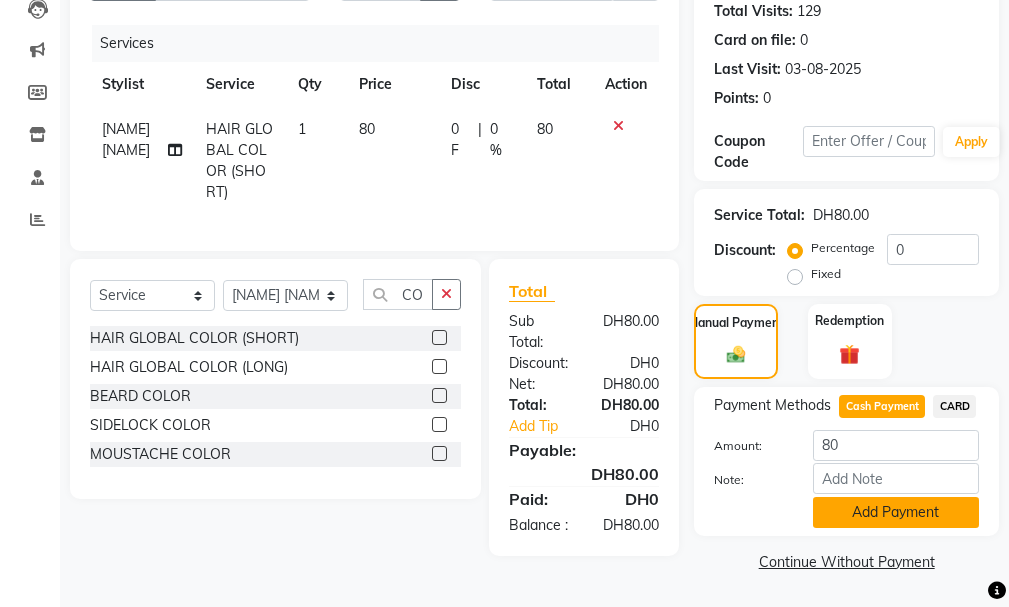 click on "Add Payment" 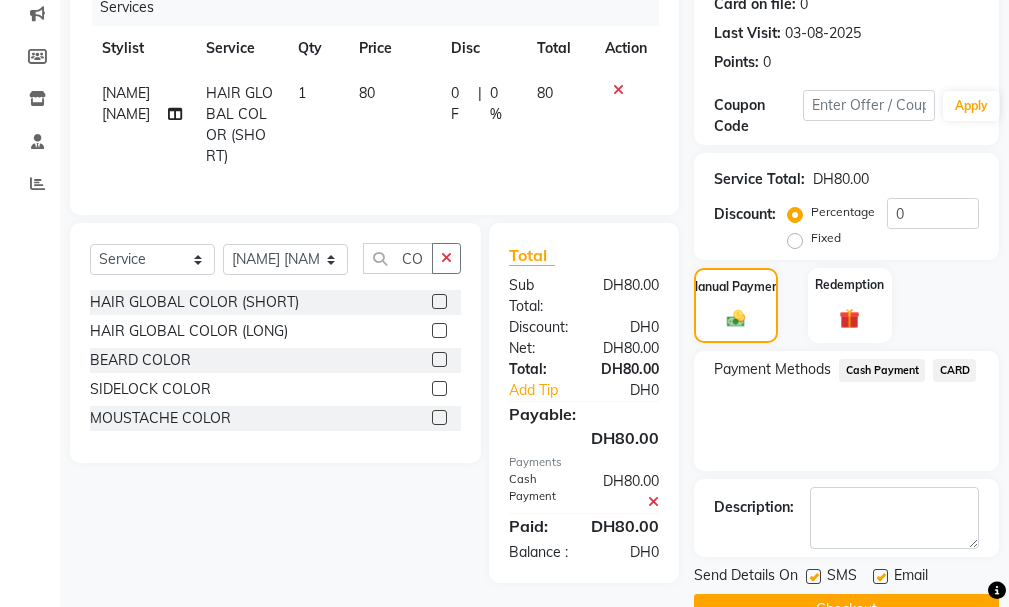 scroll, scrollTop: 305, scrollLeft: 0, axis: vertical 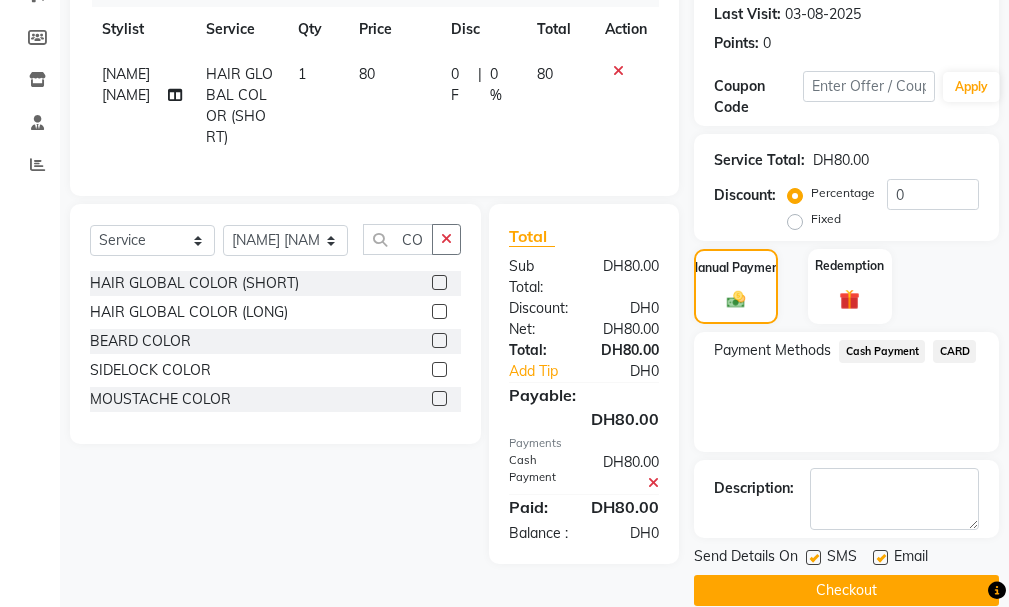 click on "Checkout" 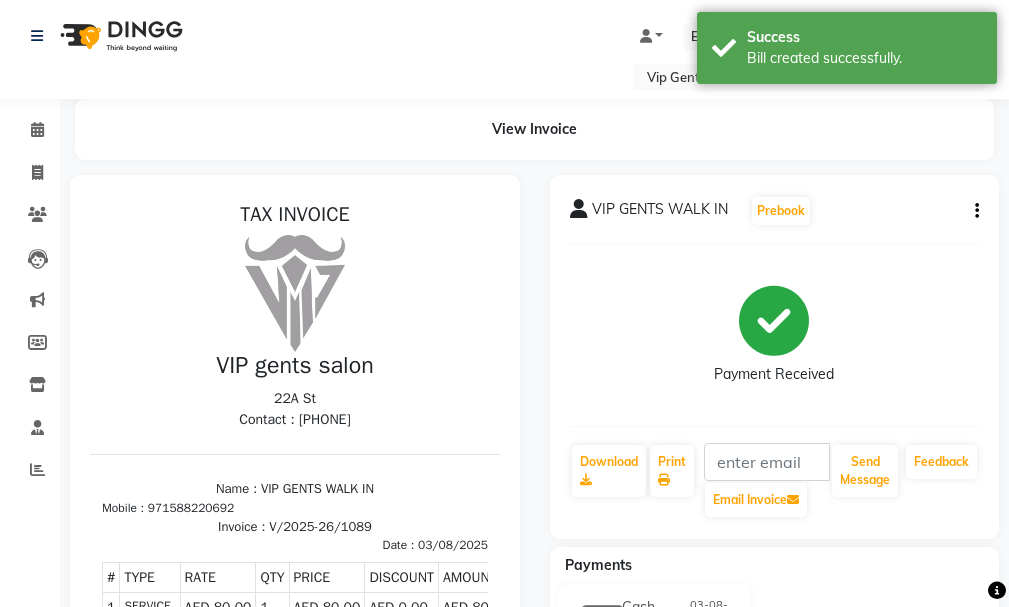 scroll, scrollTop: 0, scrollLeft: 0, axis: both 